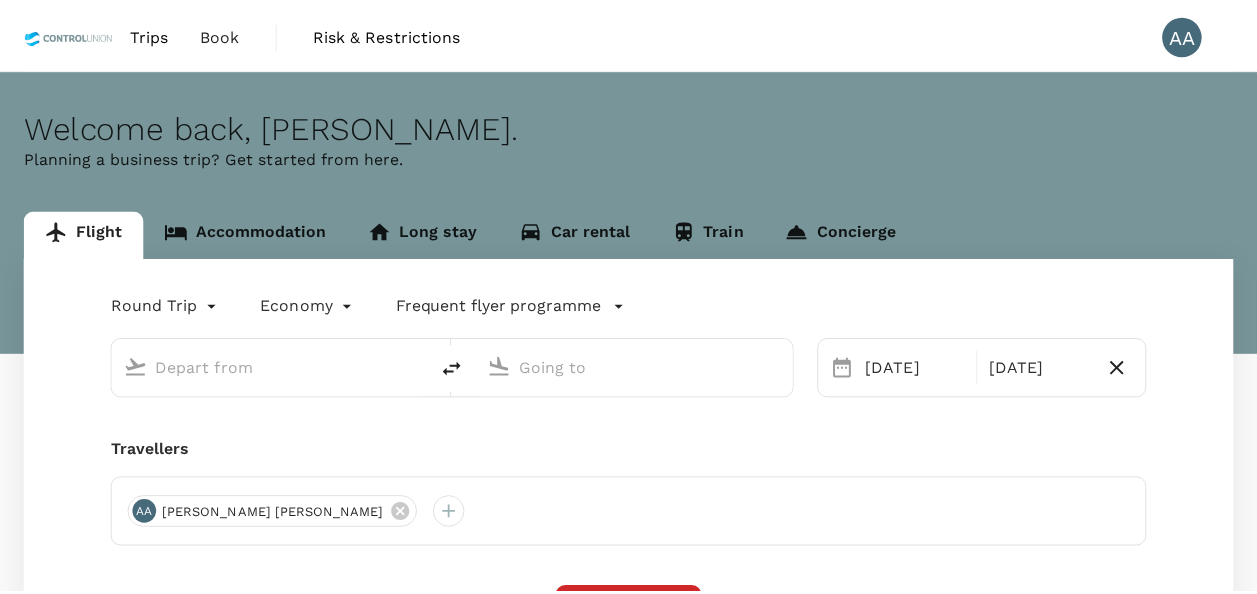 scroll, scrollTop: 0, scrollLeft: 0, axis: both 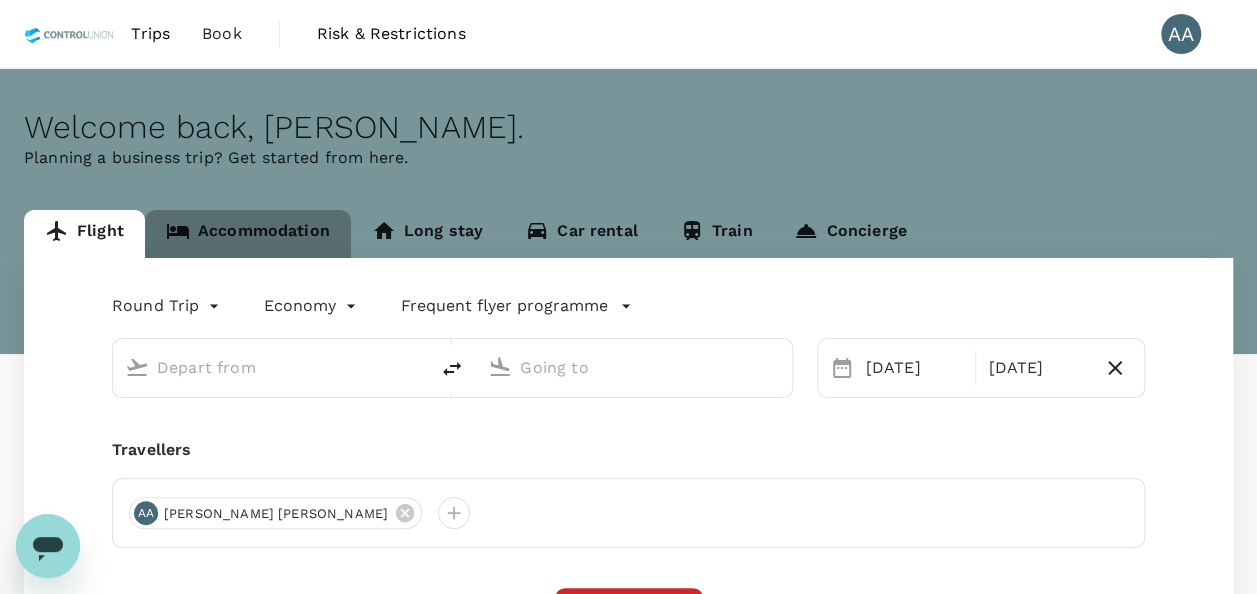 click on "Accommodation" at bounding box center (248, 234) 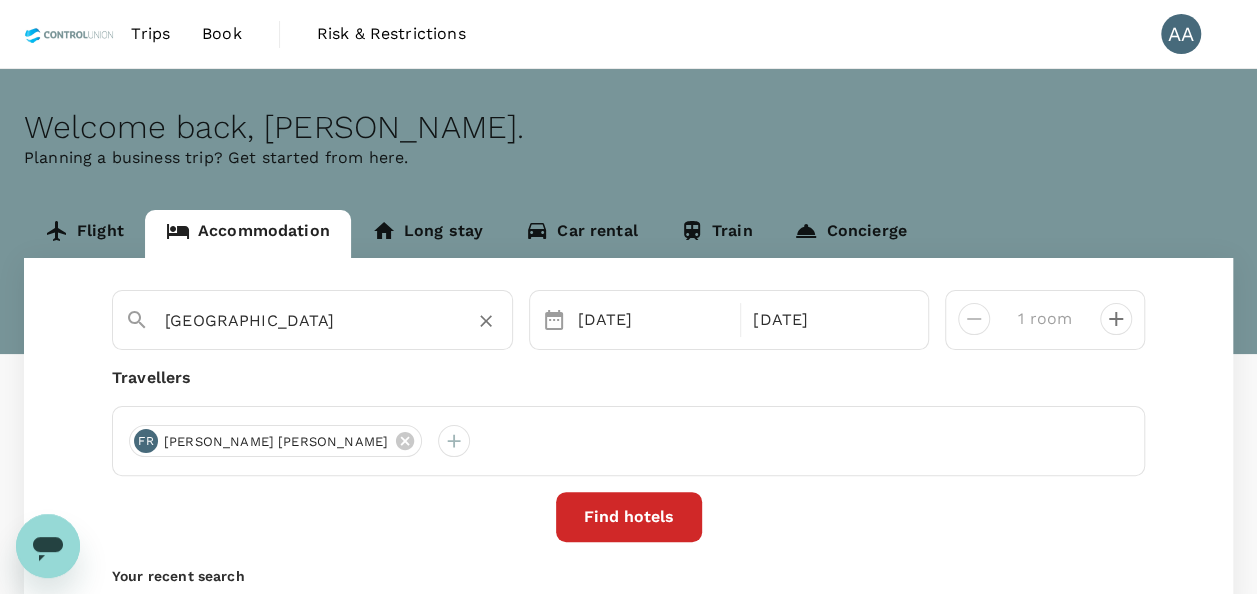 click 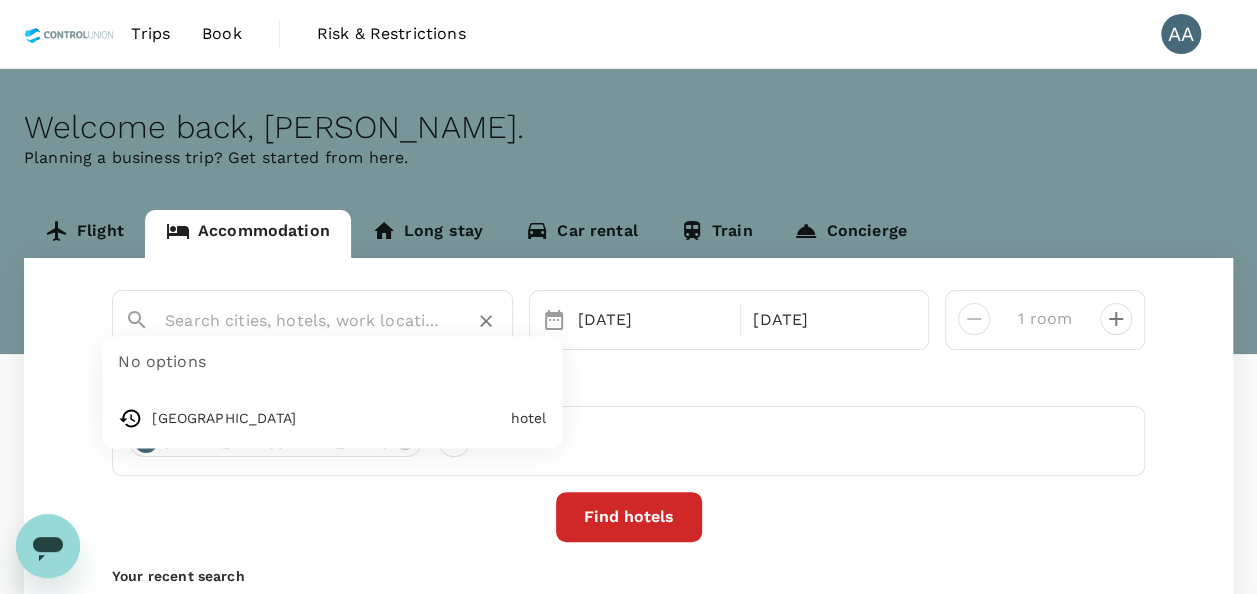 paste on "[GEOGRAPHIC_DATA][PERSON_NAME]" 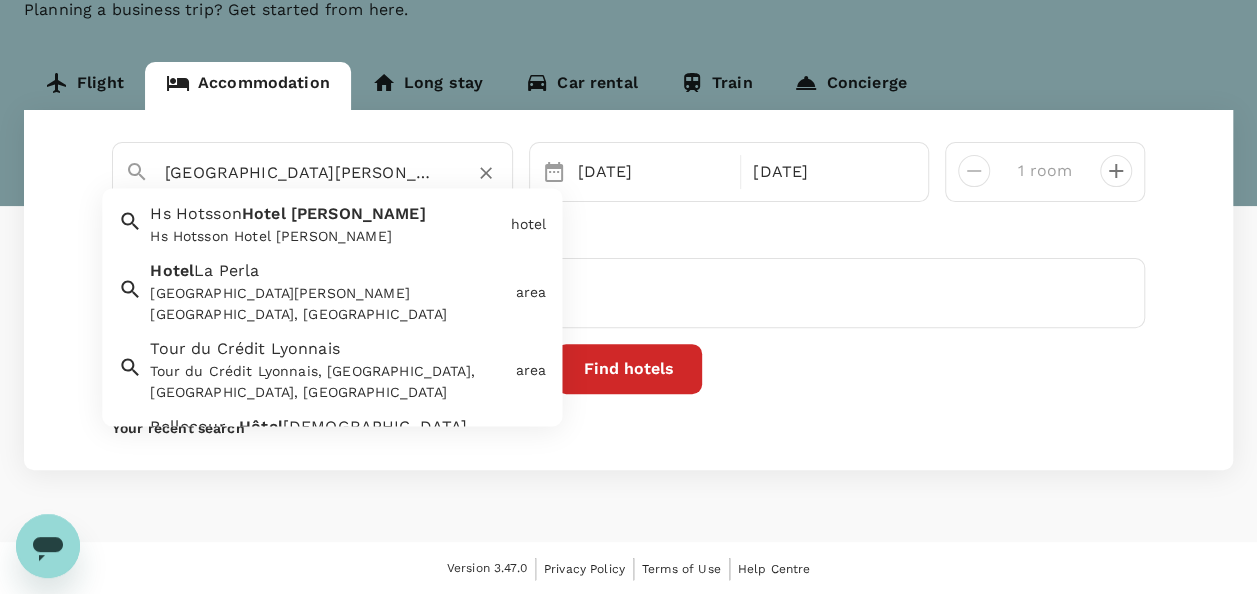 scroll, scrollTop: 148, scrollLeft: 0, axis: vertical 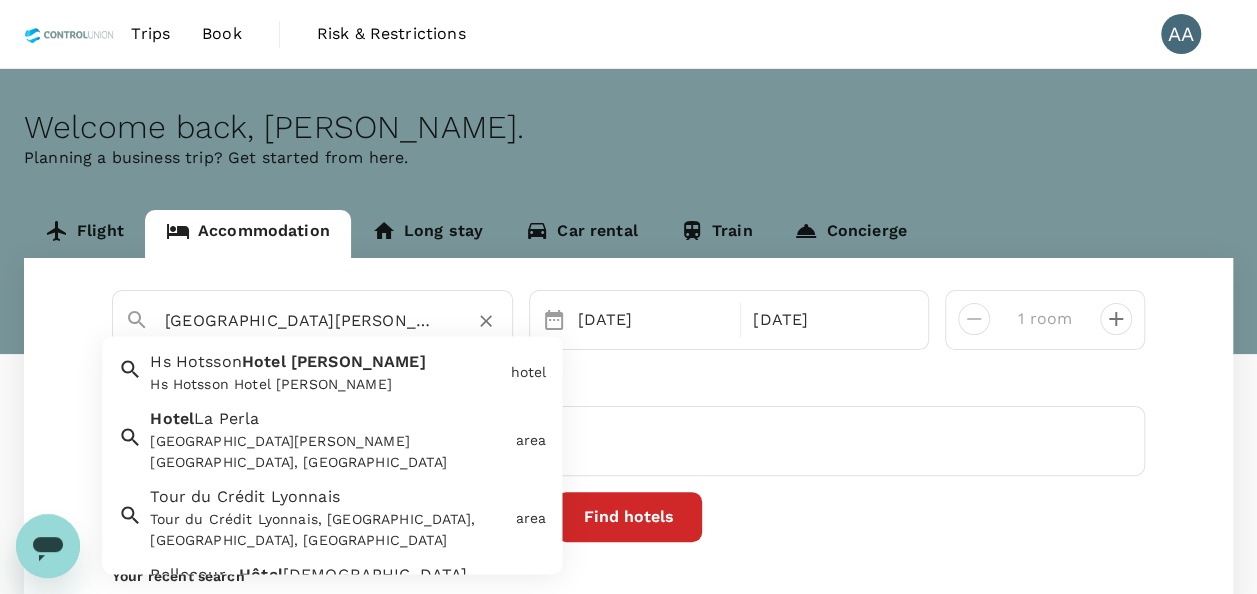 click on "[GEOGRAPHIC_DATA][PERSON_NAME]" at bounding box center (304, 320) 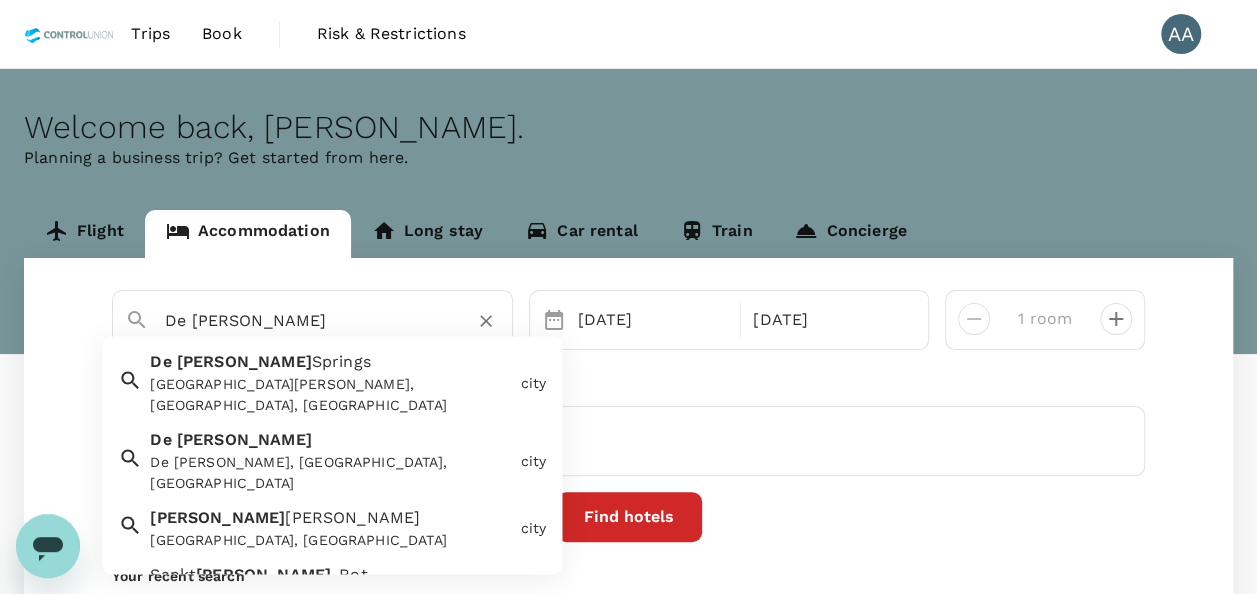 type on "De [PERSON_NAME]" 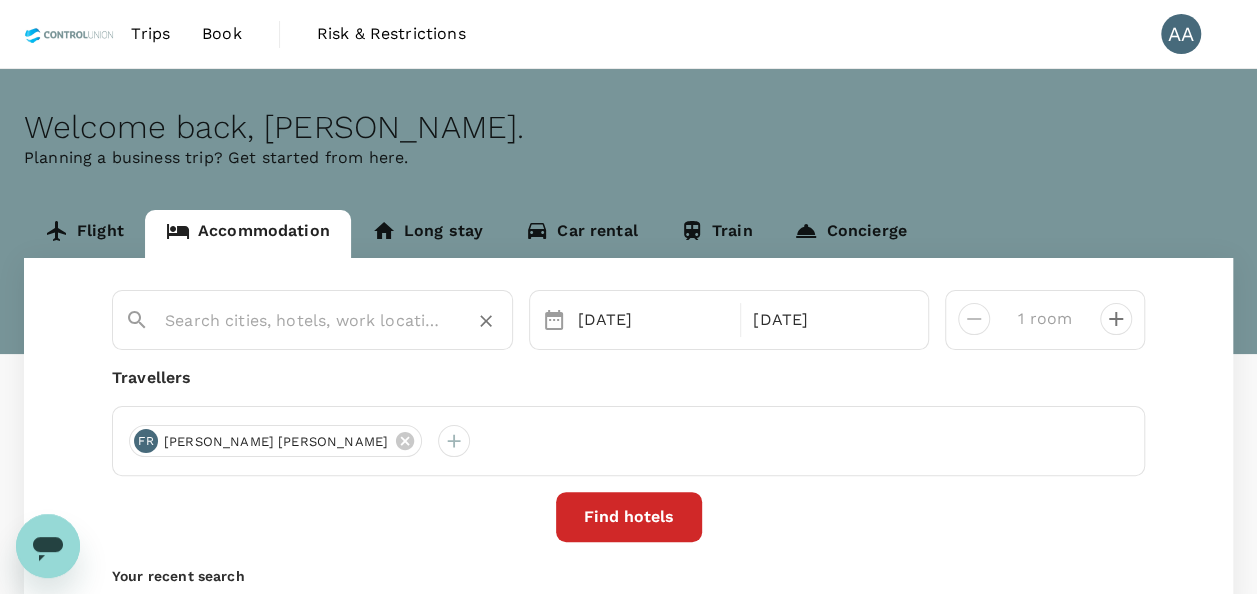 paste on "De [PERSON_NAME]" 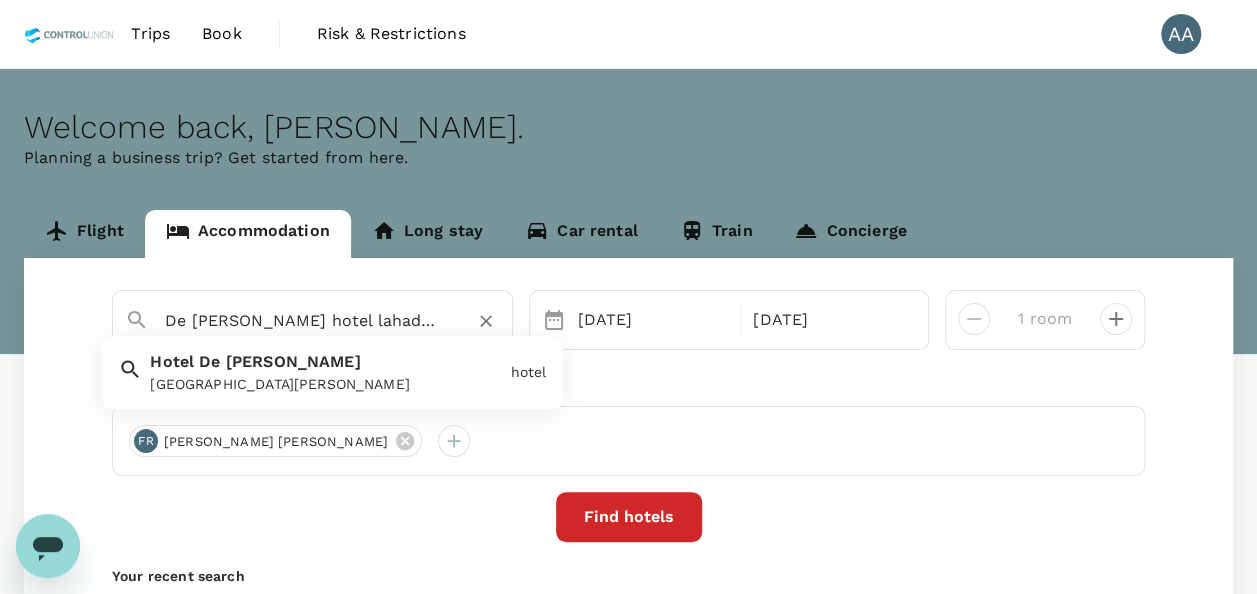 click on "De" at bounding box center [209, 362] 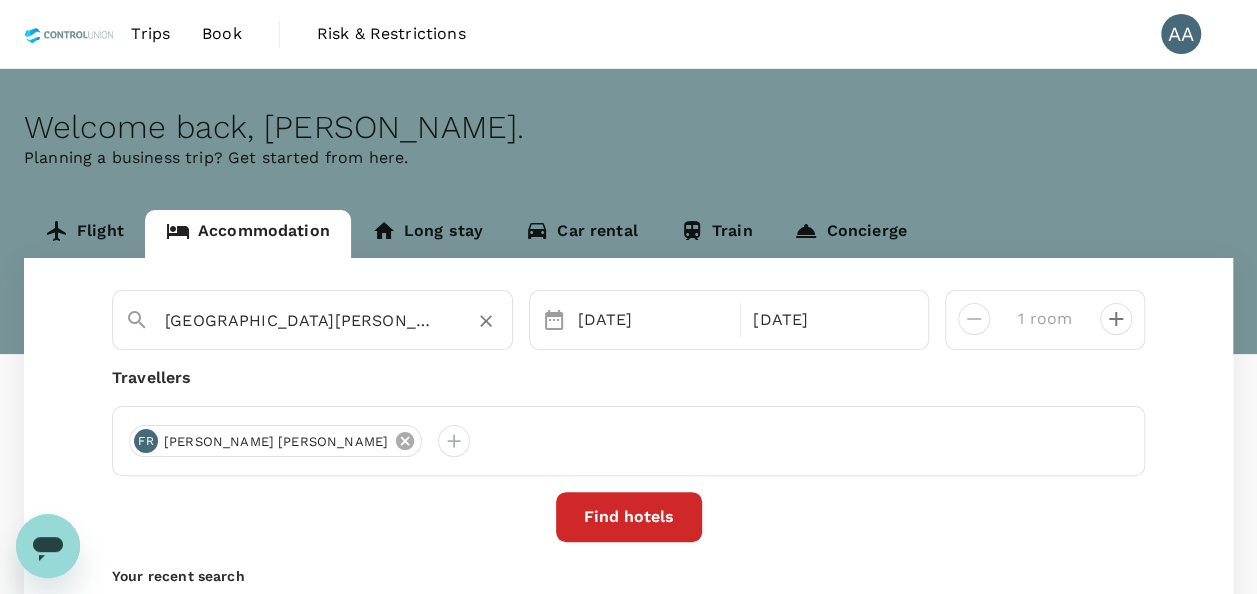 type on "[GEOGRAPHIC_DATA][PERSON_NAME]" 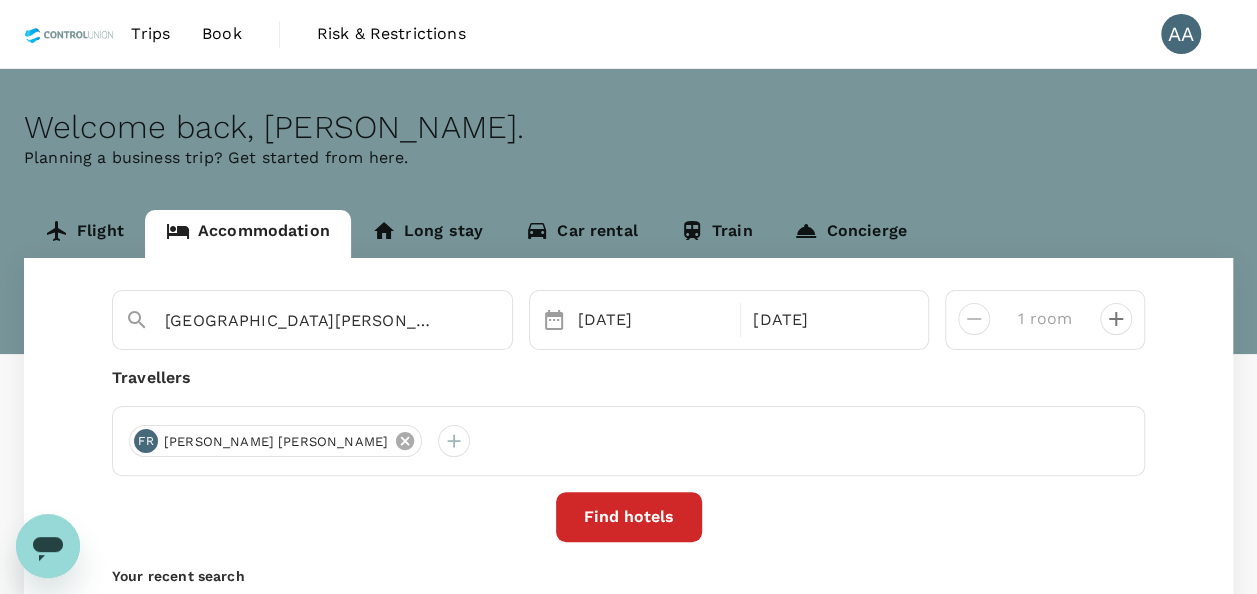 click 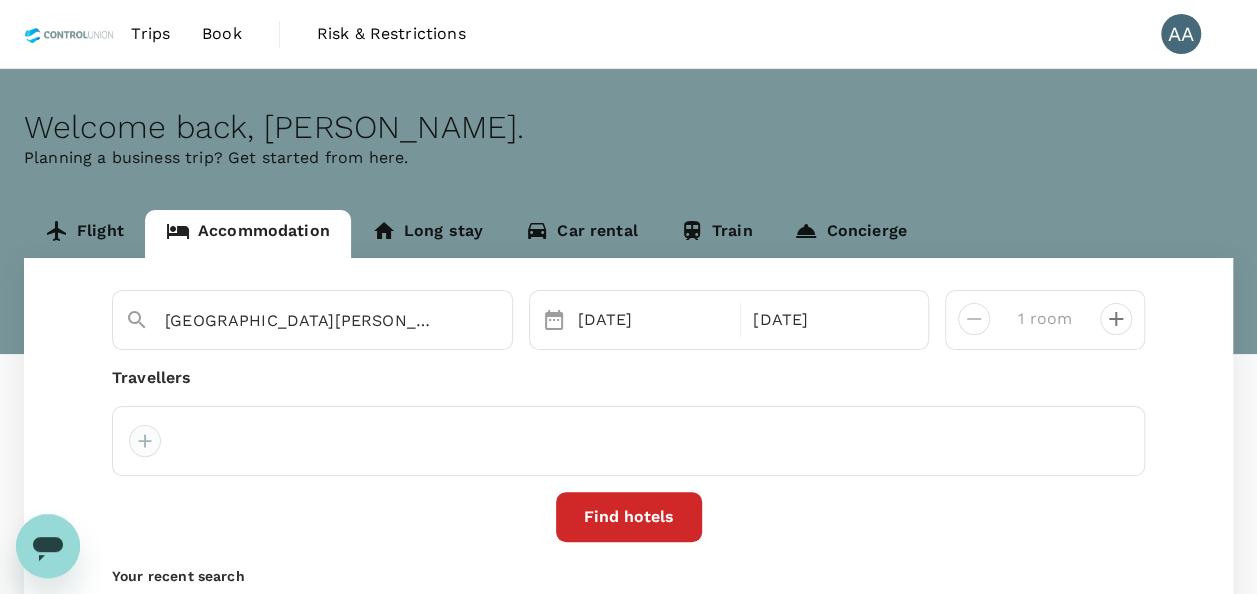 click at bounding box center (145, 441) 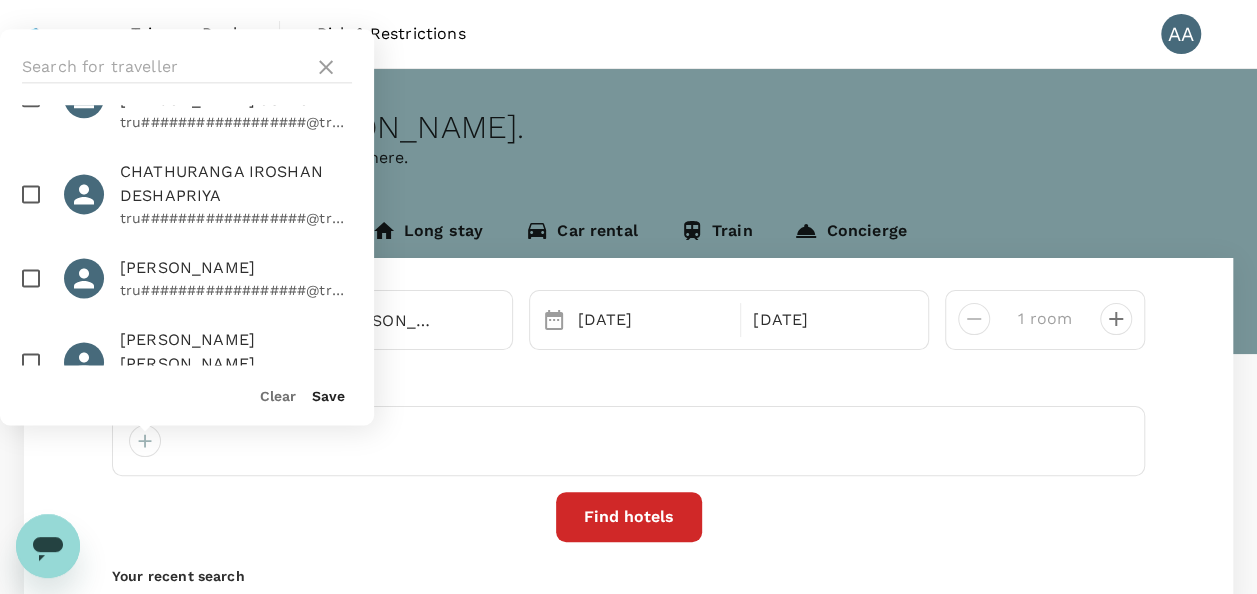 scroll, scrollTop: 200, scrollLeft: 0, axis: vertical 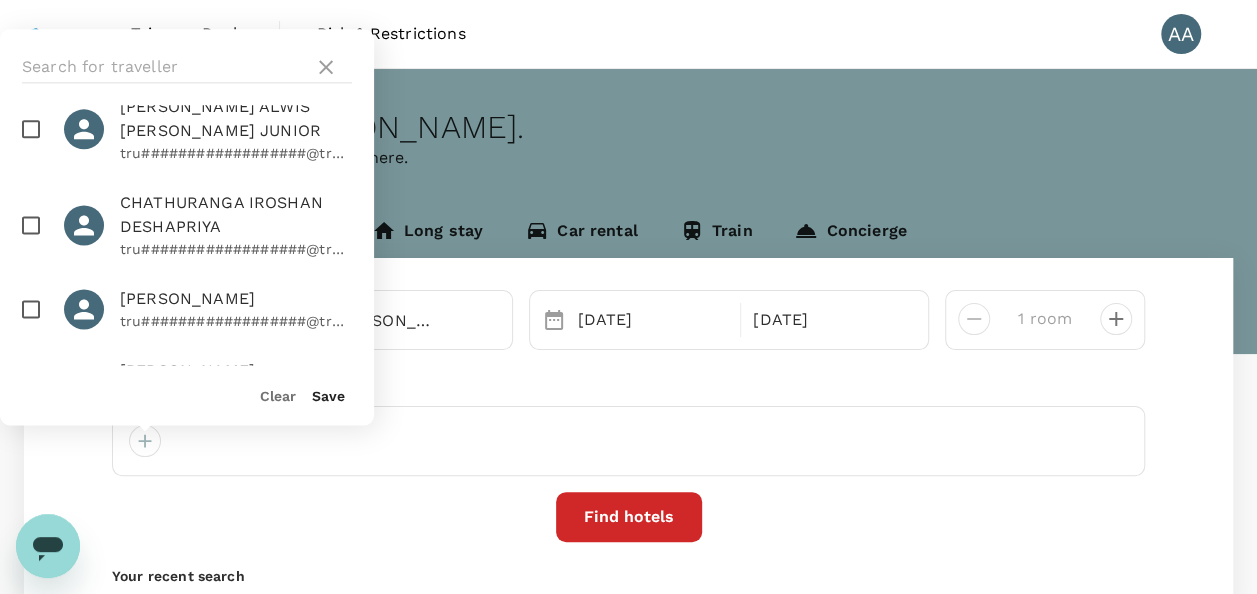 click at bounding box center (31, 309) 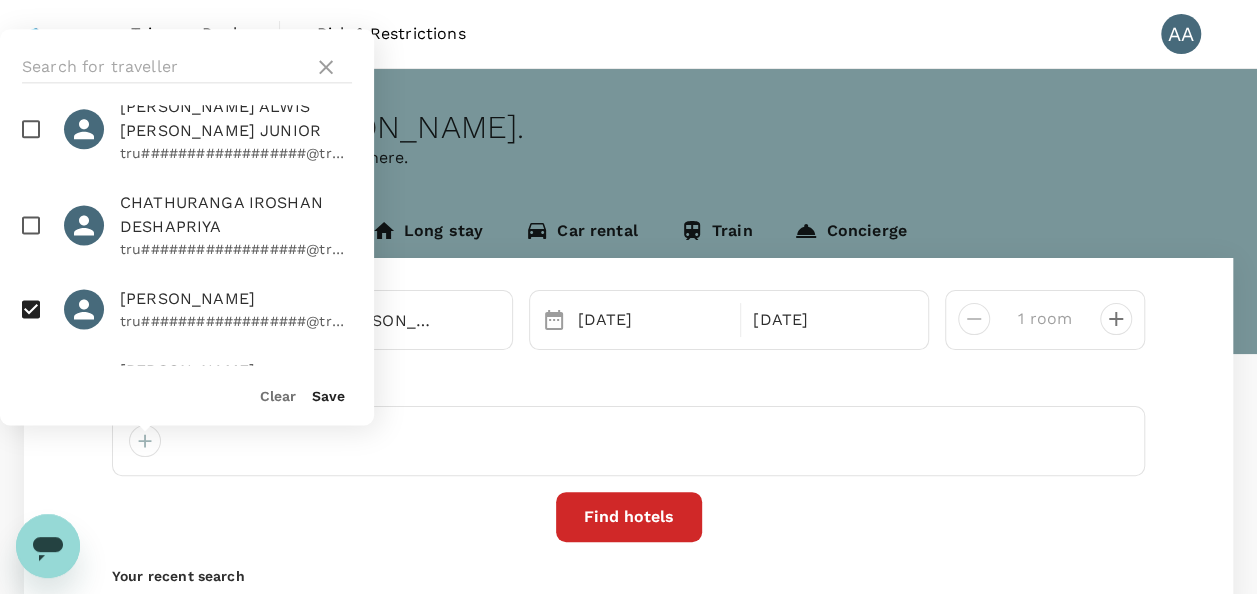 click on "Save" at bounding box center (328, 396) 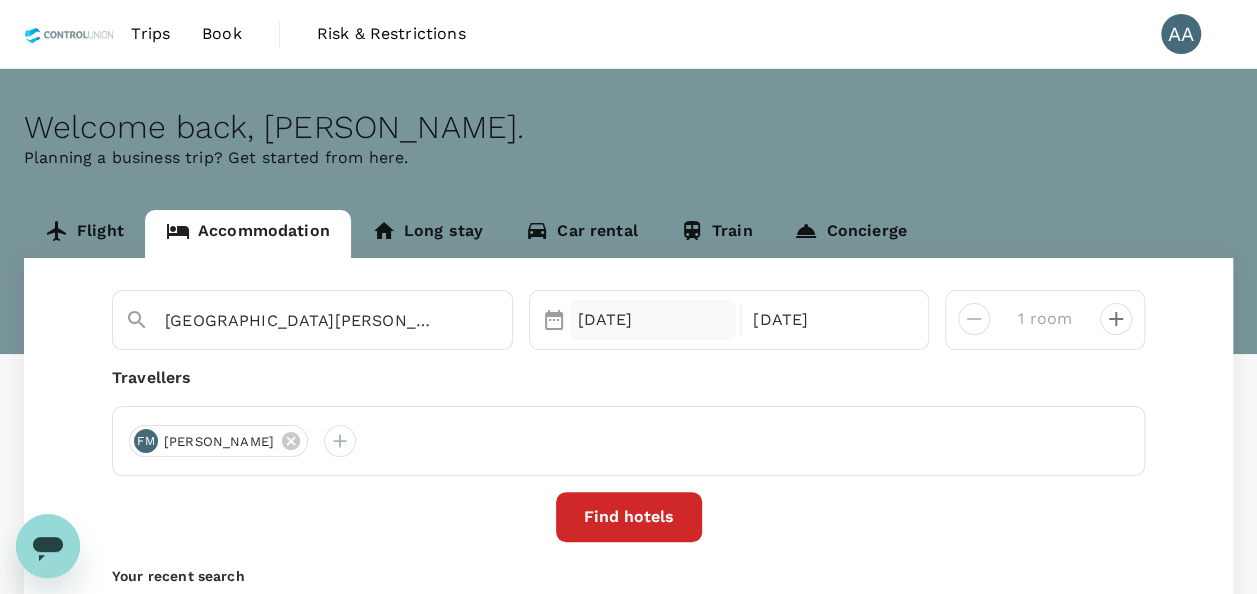 click on "[DATE]" at bounding box center [653, 320] 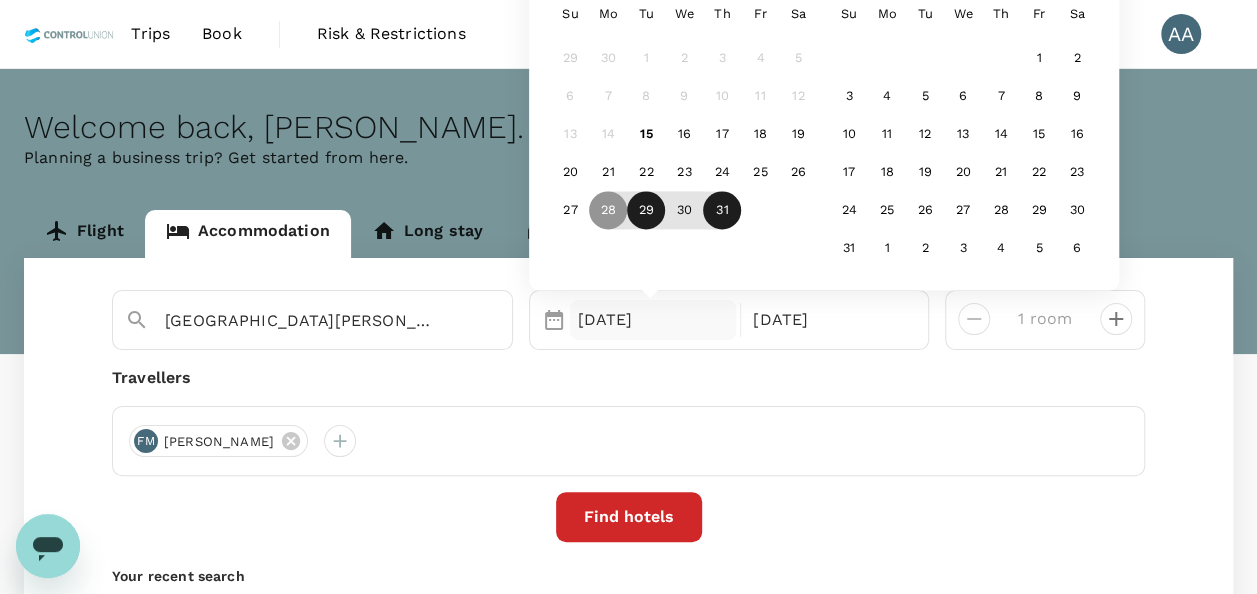 click on "29" at bounding box center (646, 211) 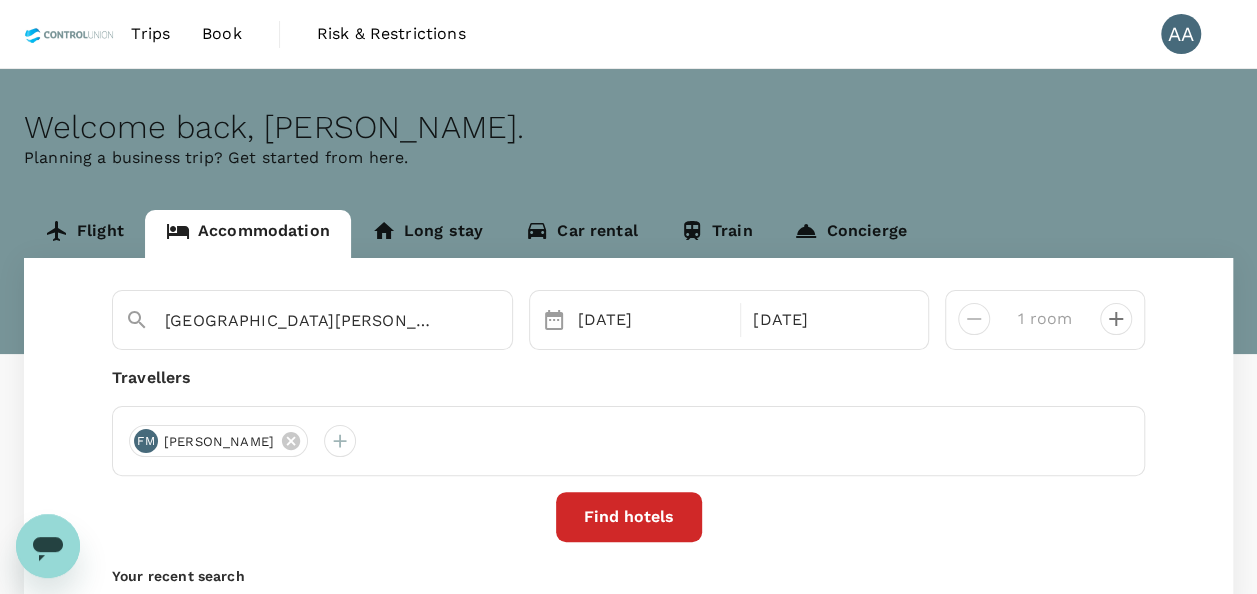 click on "[GEOGRAPHIC_DATA][PERSON_NAME] Selected date: [DATE] [DATE] [DATE] room Travellers   FM FADHIL MAULUDI Find hotels Your recent search" at bounding box center [628, 438] 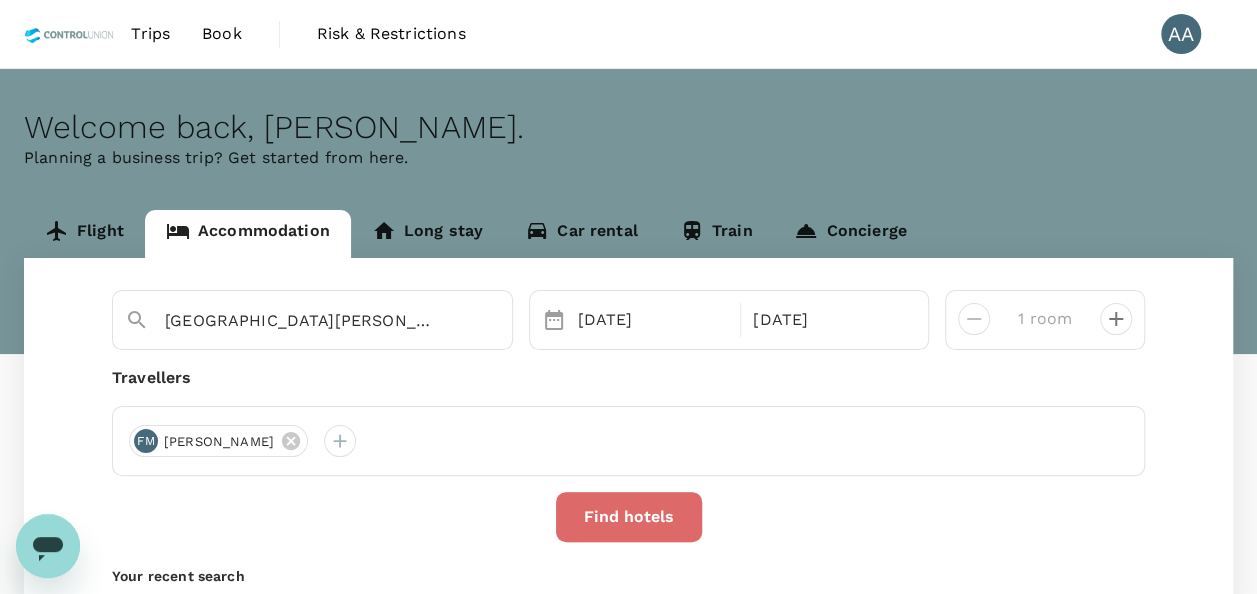 click on "Find hotels" at bounding box center [629, 517] 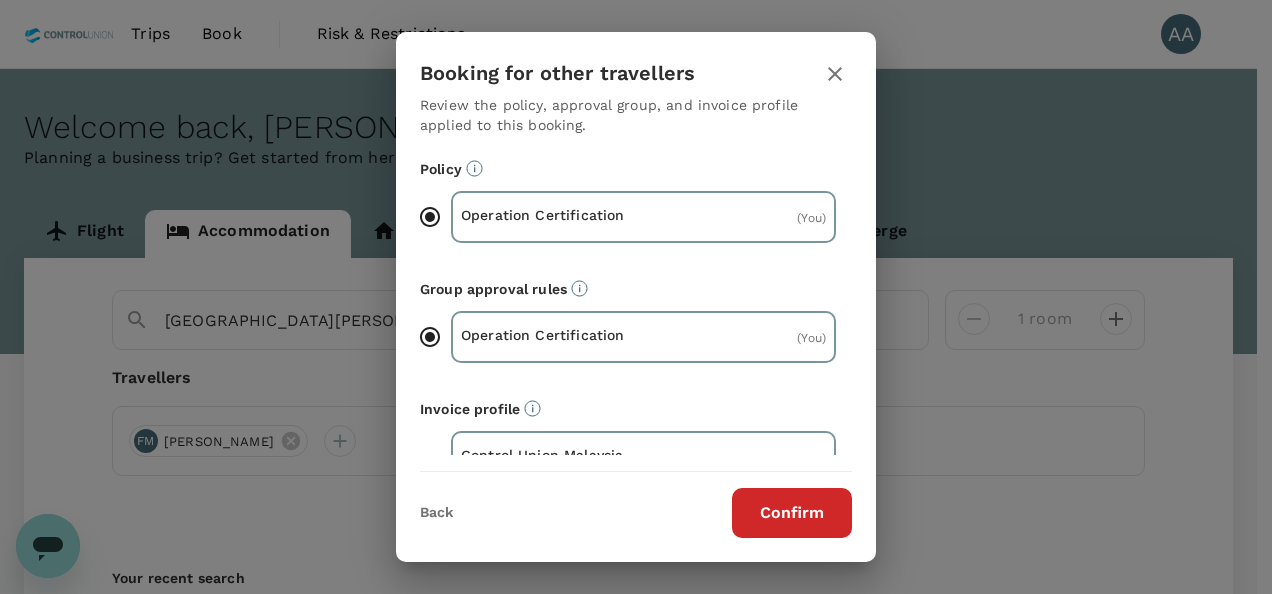 click on "Confirm" at bounding box center (792, 513) 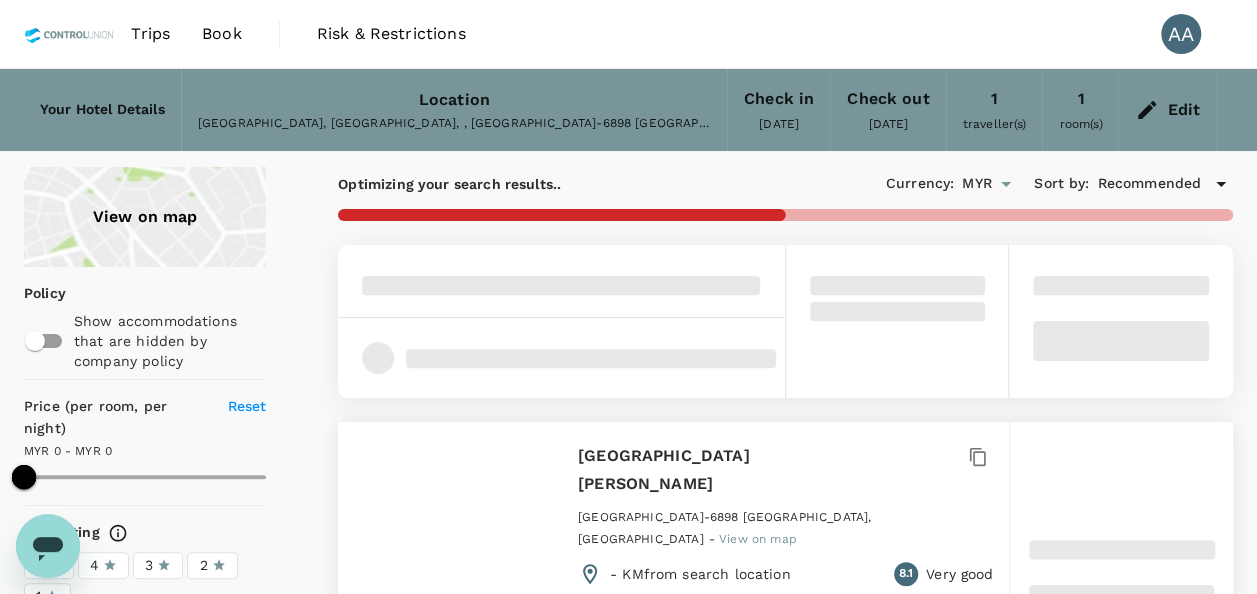 scroll, scrollTop: 100, scrollLeft: 0, axis: vertical 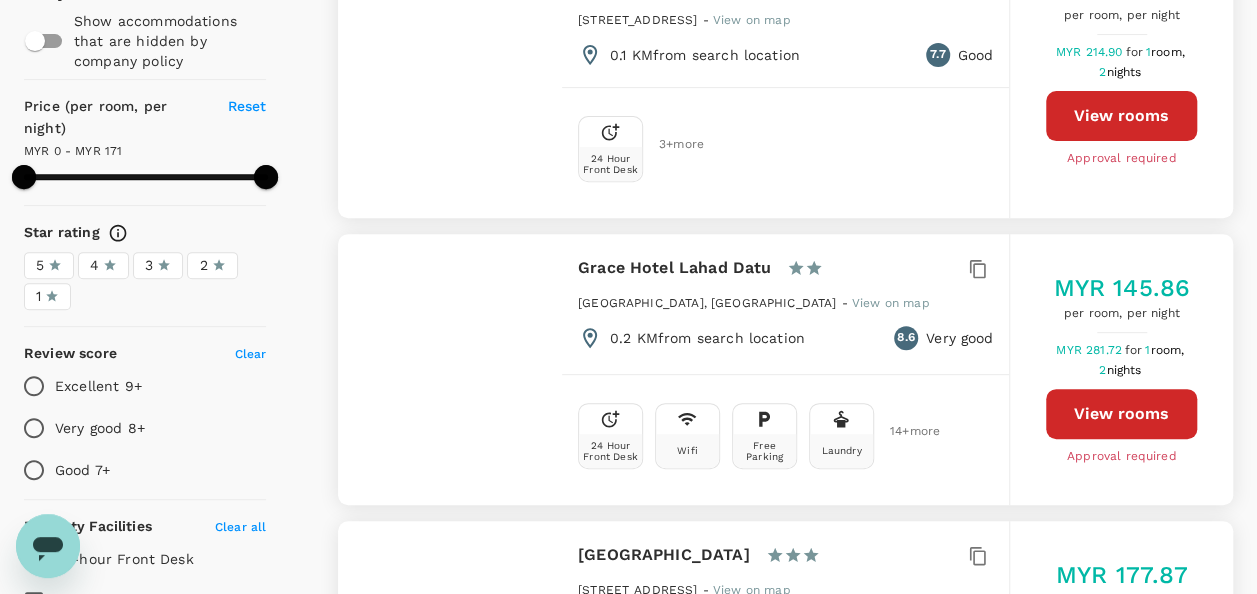 type on "170" 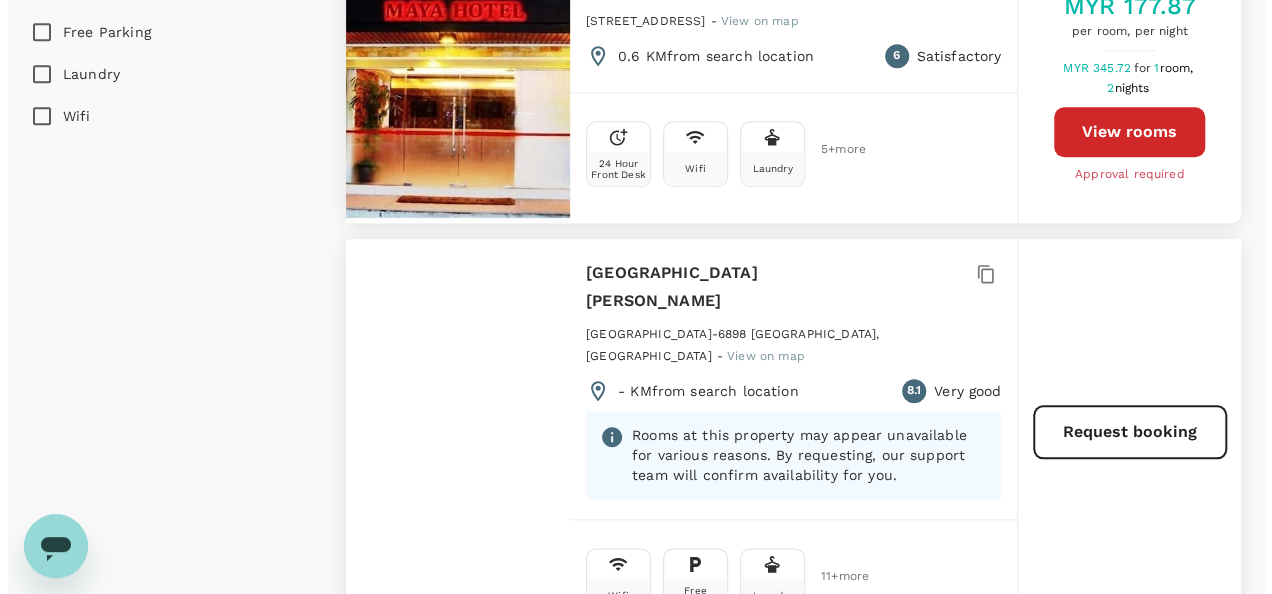 scroll, scrollTop: 900, scrollLeft: 0, axis: vertical 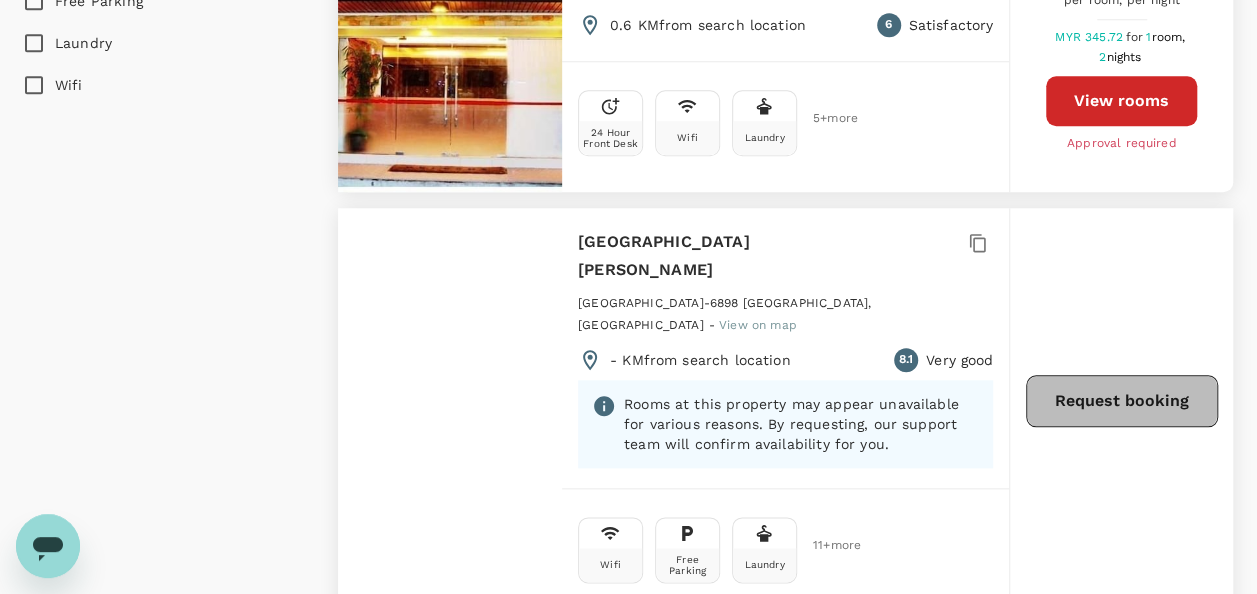 click on "Request booking" at bounding box center [1122, 401] 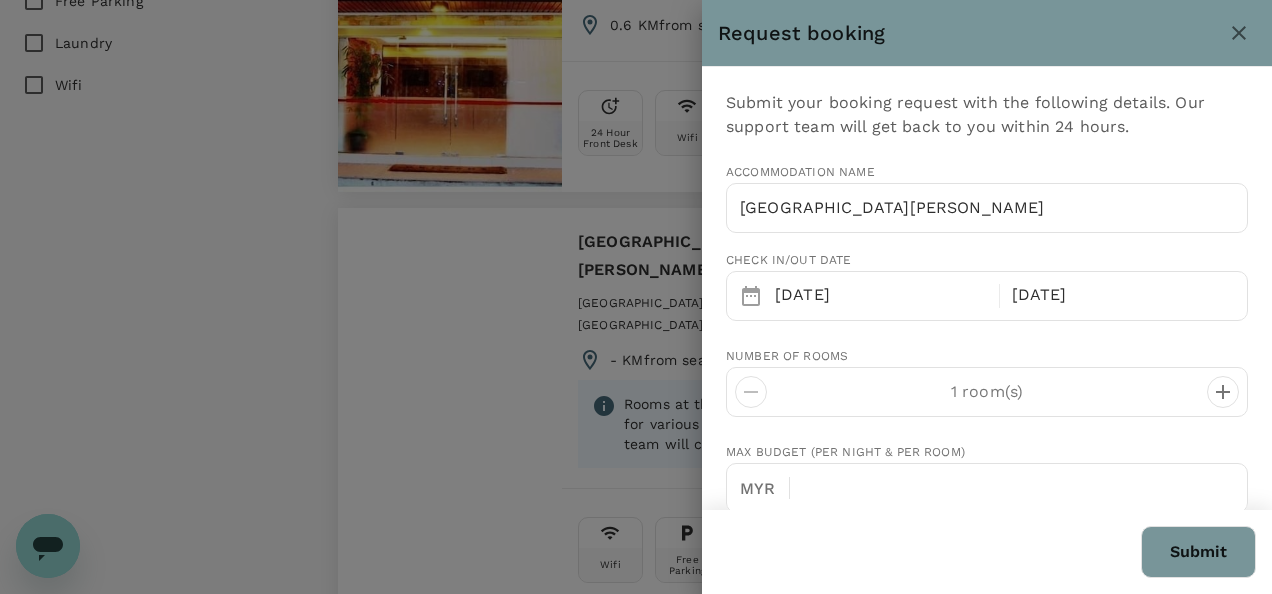 type on "[EMAIL_ADDRESS][DOMAIN_NAME]" 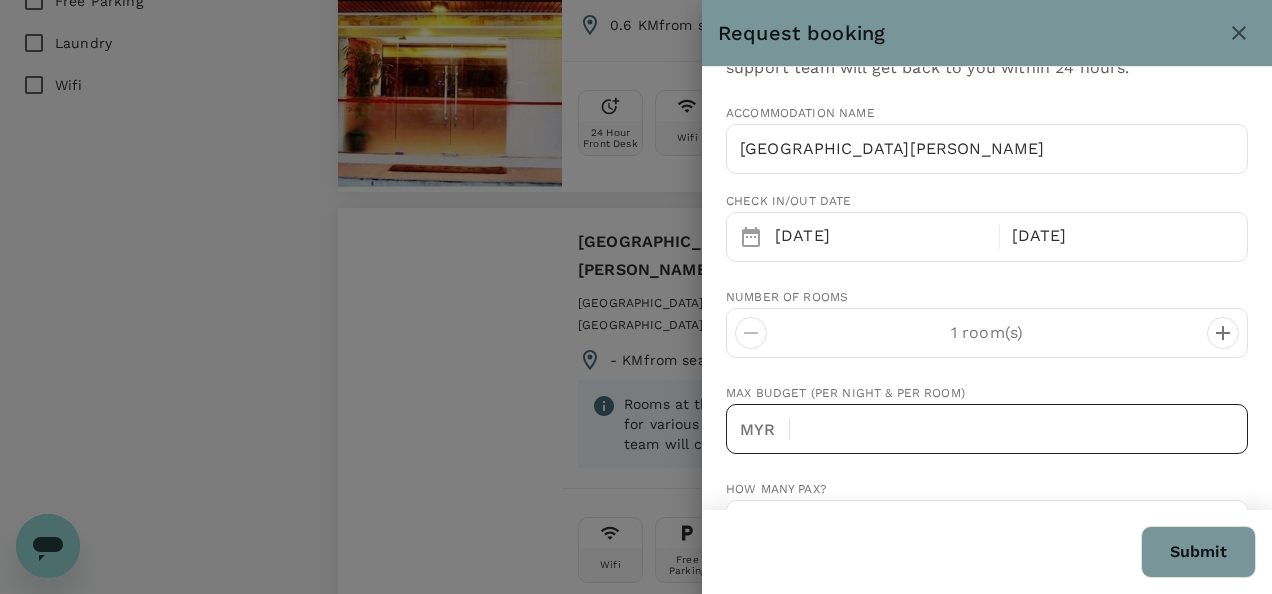 scroll, scrollTop: 100, scrollLeft: 0, axis: vertical 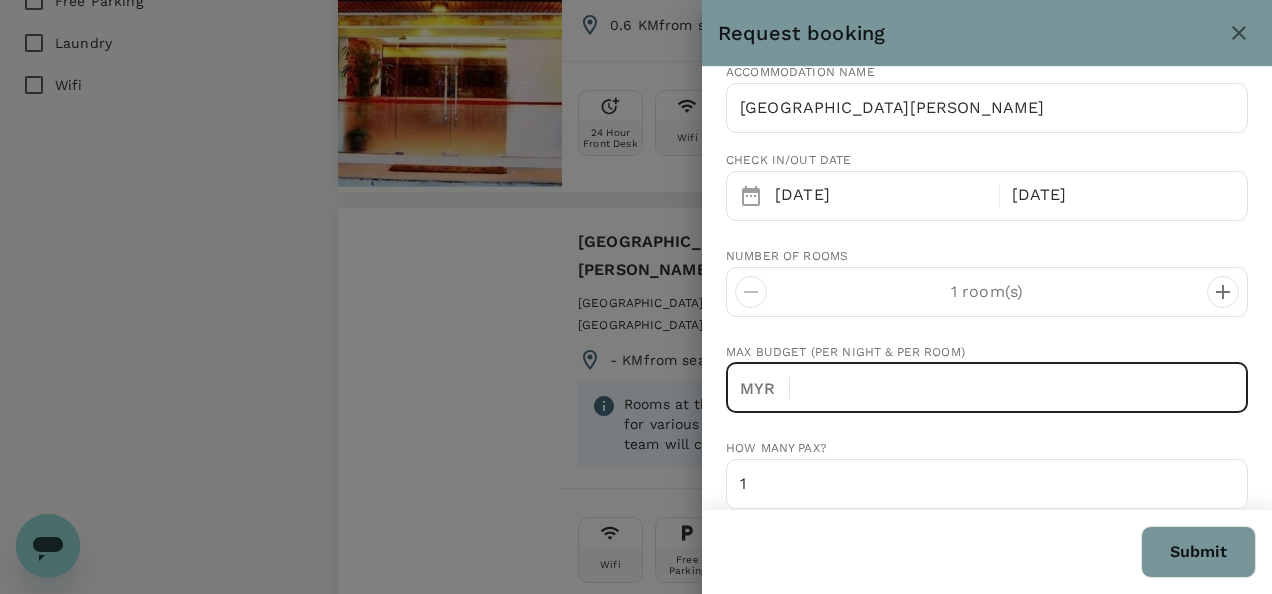 click at bounding box center (1027, 388) 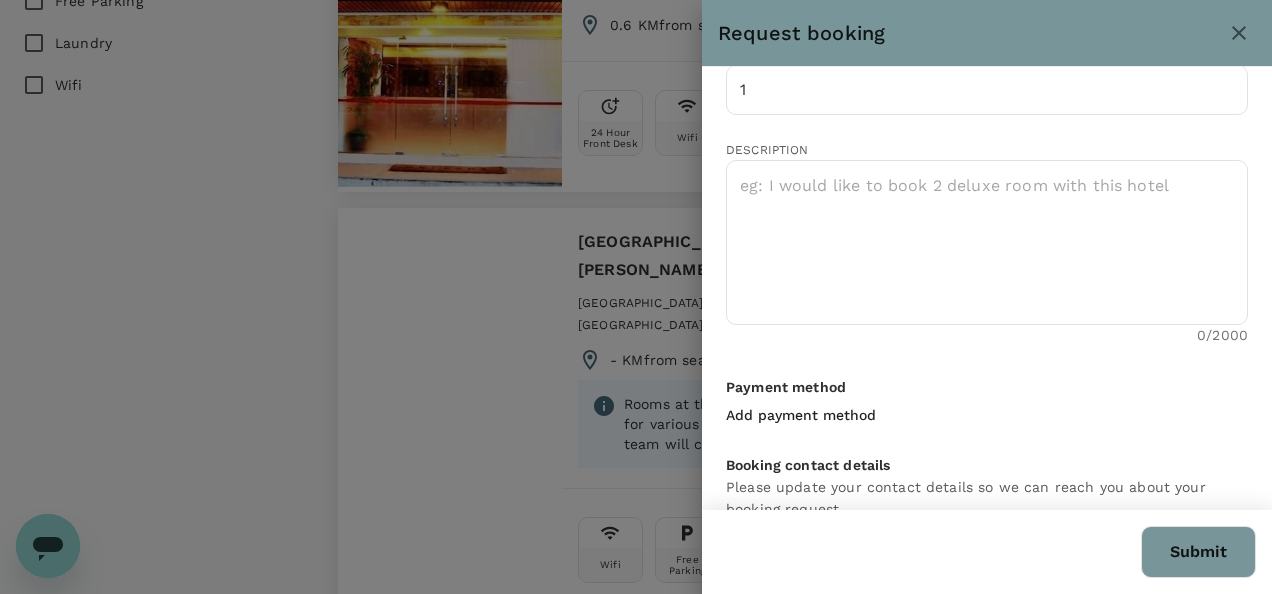 scroll, scrollTop: 500, scrollLeft: 0, axis: vertical 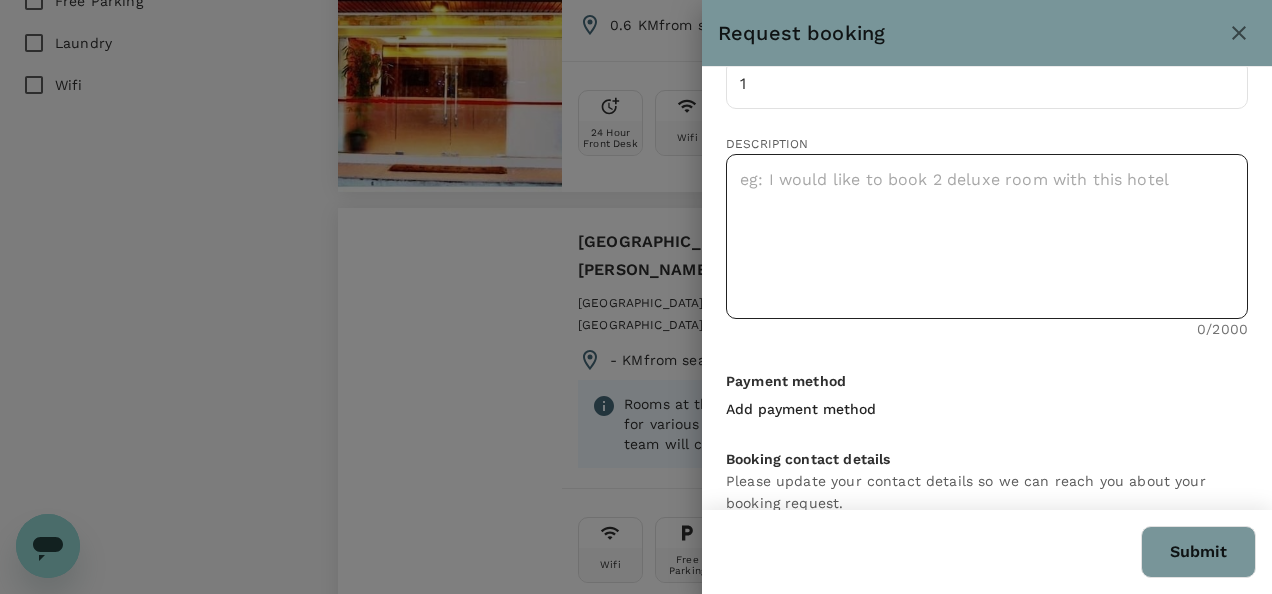 type on "250" 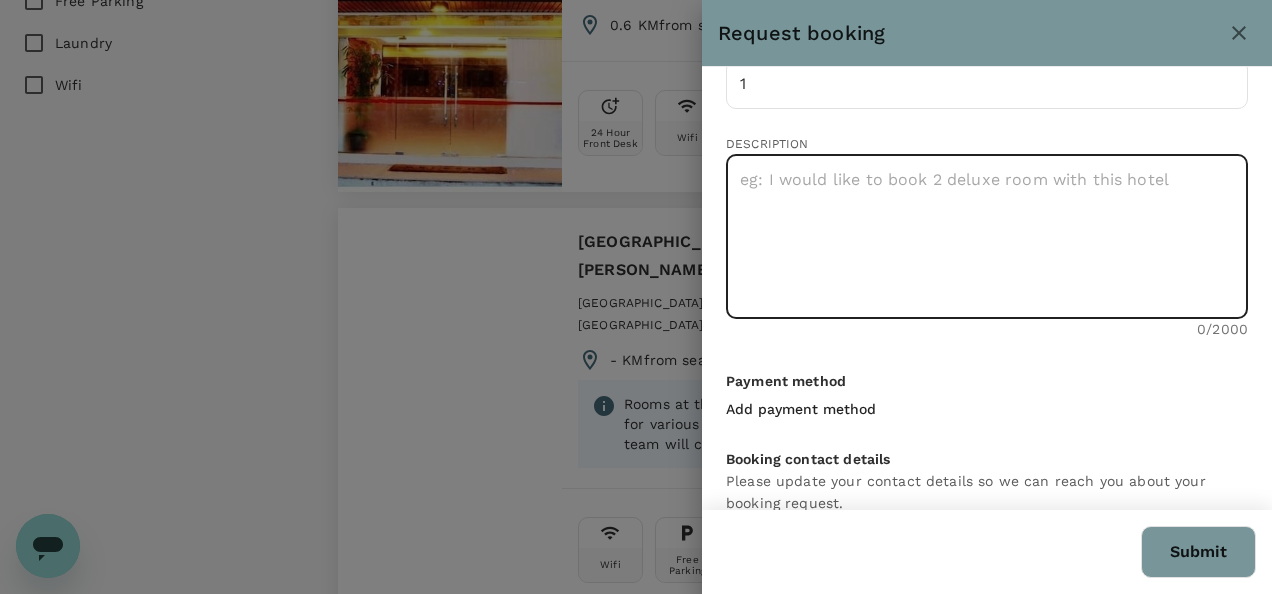 click at bounding box center [987, 236] 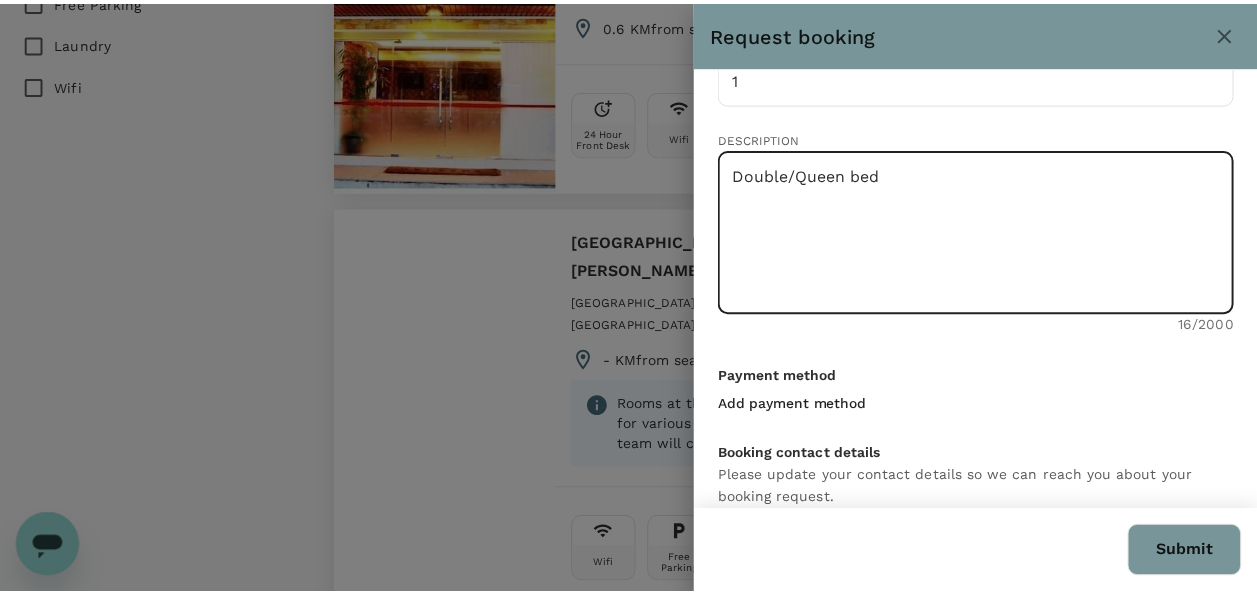scroll, scrollTop: 677, scrollLeft: 0, axis: vertical 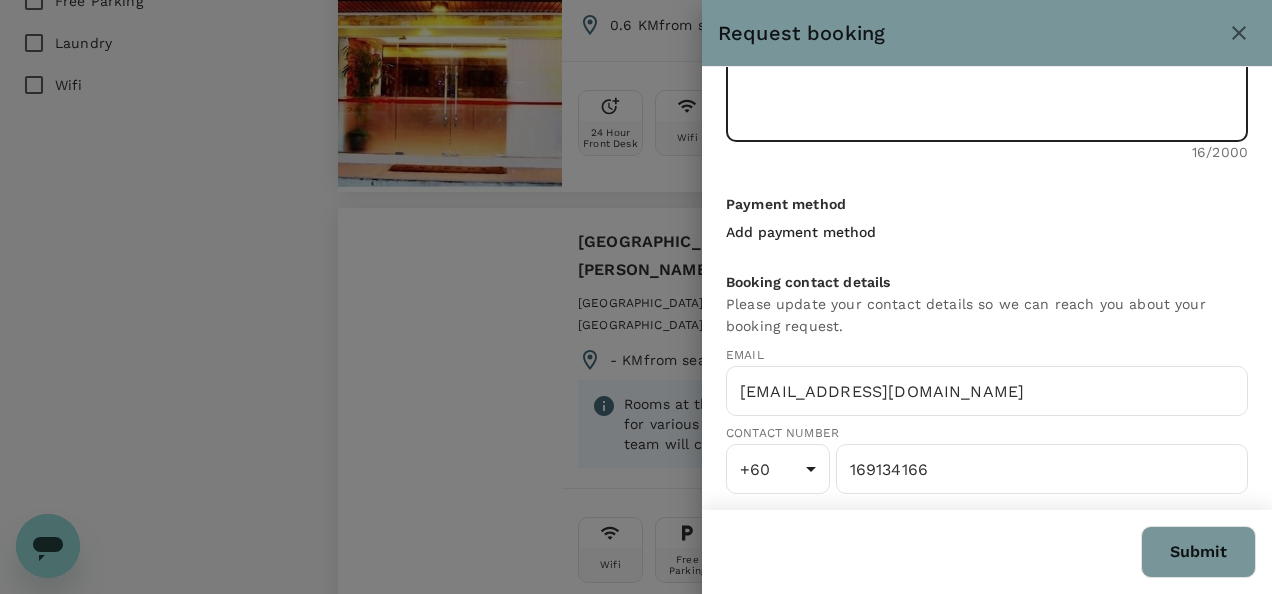 type on "Double/Queen bed" 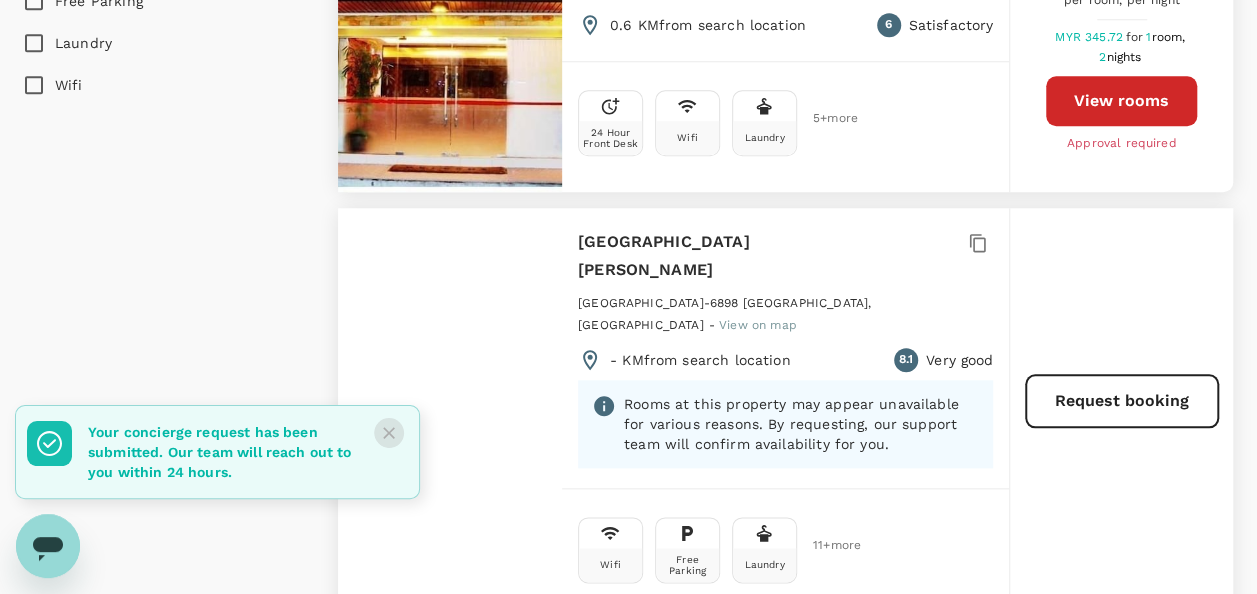 click 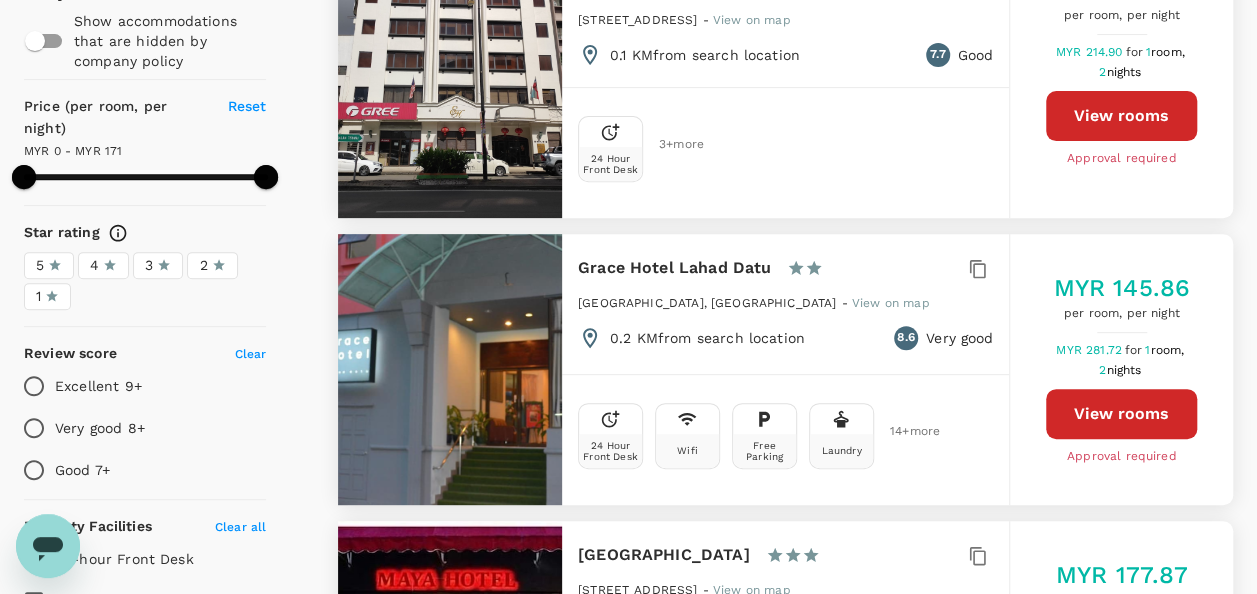 scroll, scrollTop: 0, scrollLeft: 0, axis: both 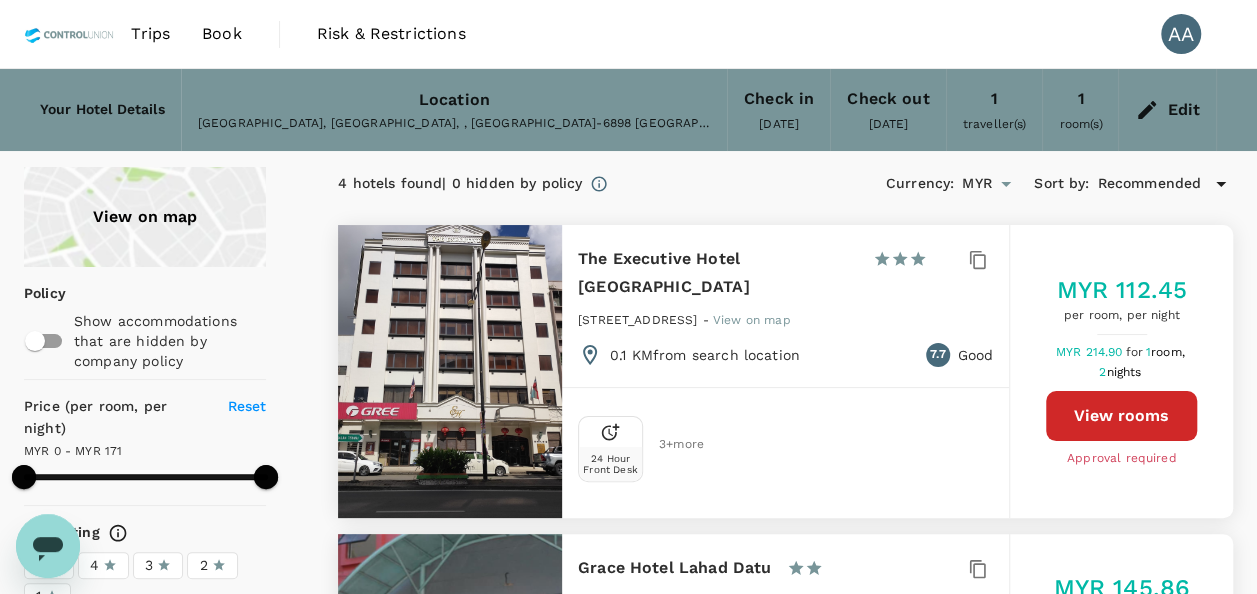 click on "Trips" at bounding box center [150, 34] 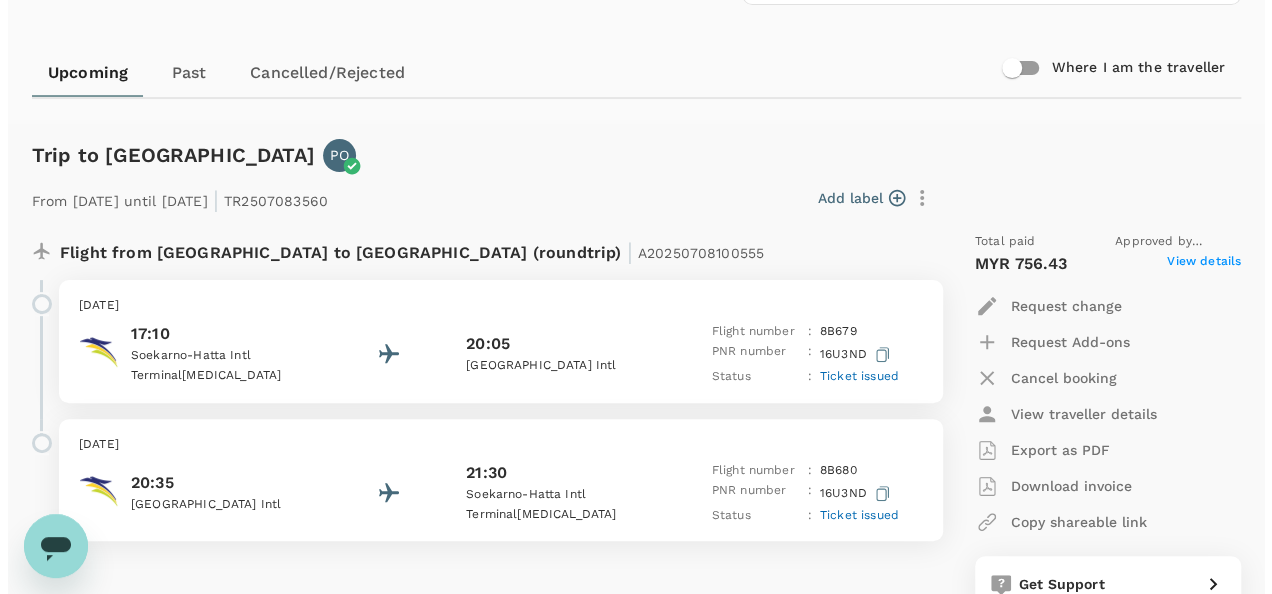 scroll, scrollTop: 200, scrollLeft: 0, axis: vertical 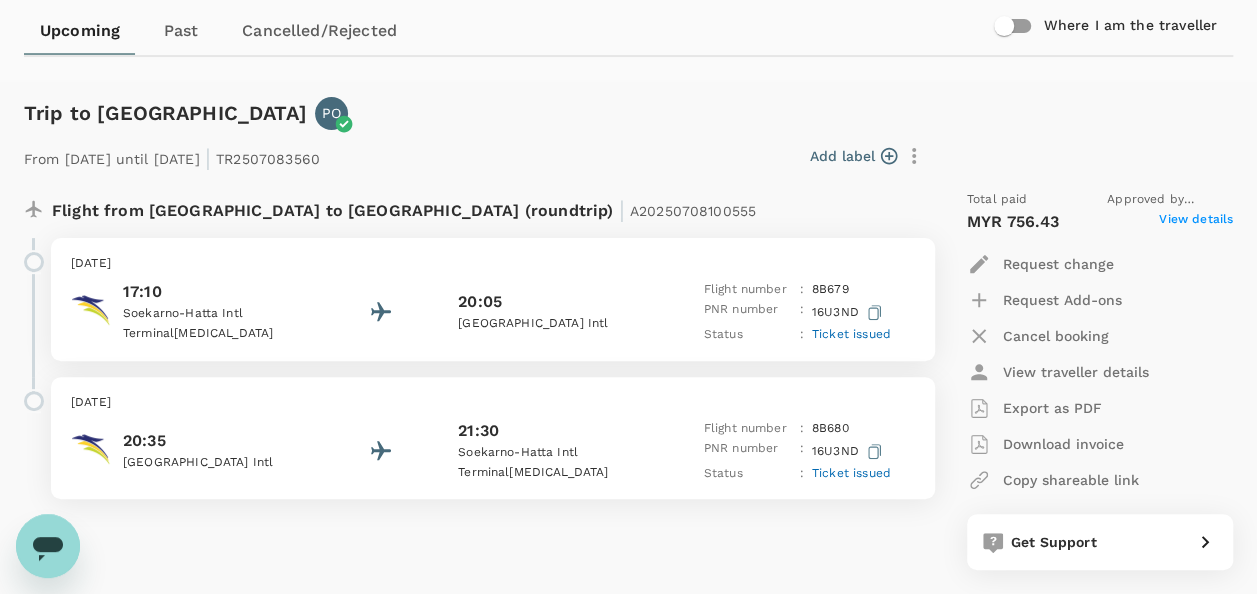 click on "View details" at bounding box center [1196, 222] 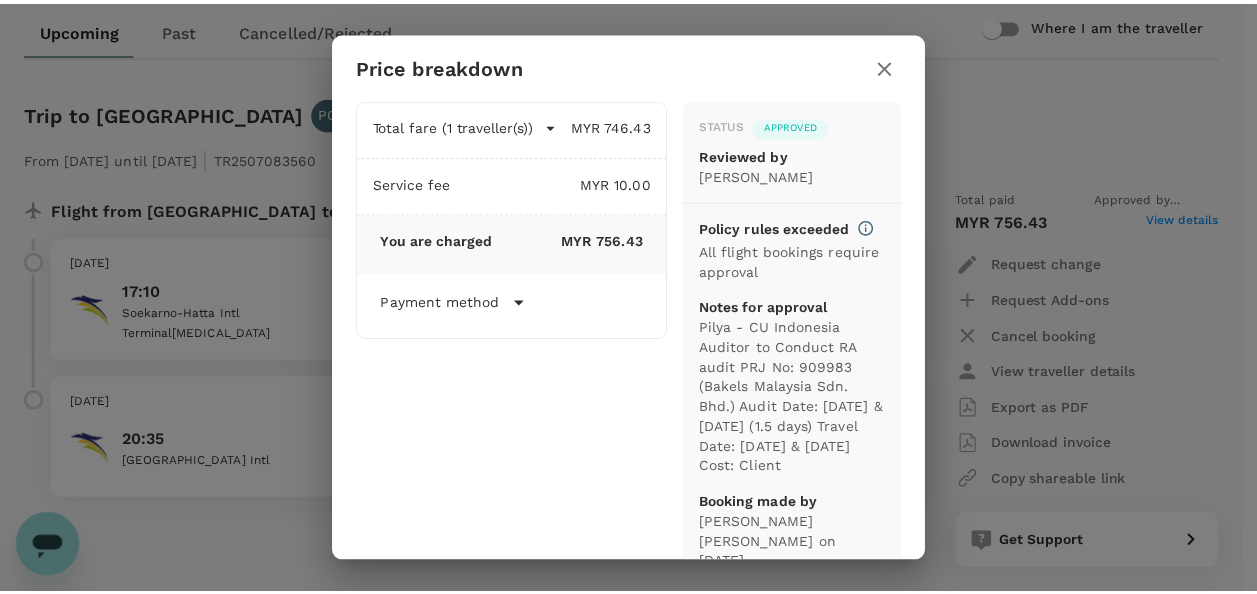 scroll, scrollTop: 46, scrollLeft: 0, axis: vertical 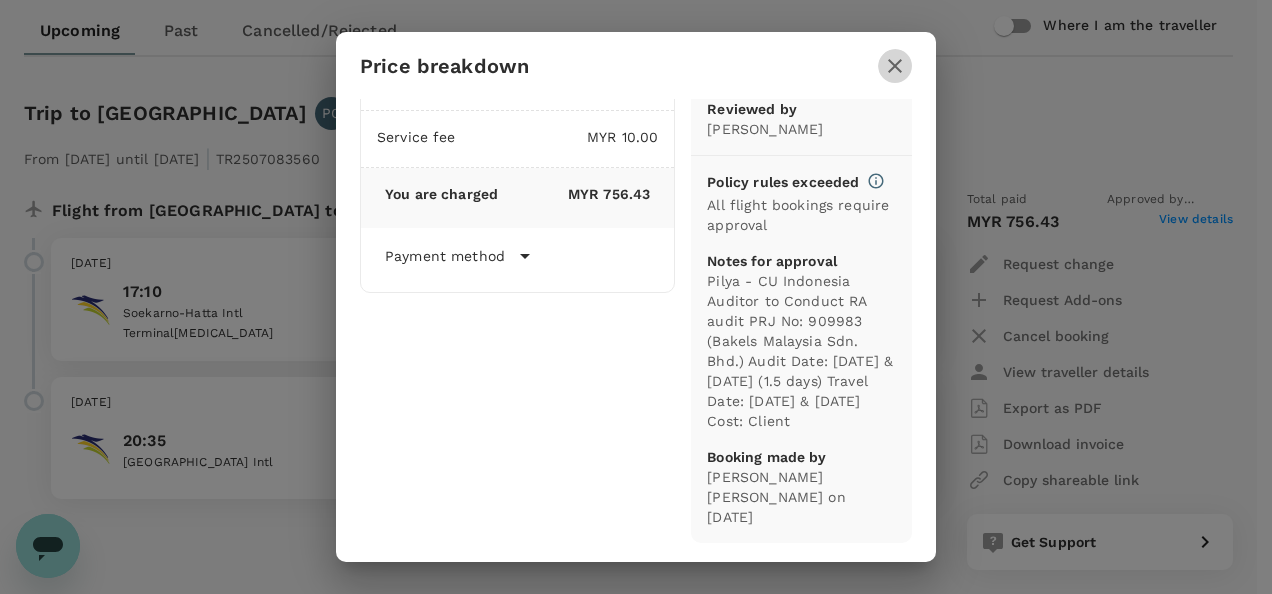 click 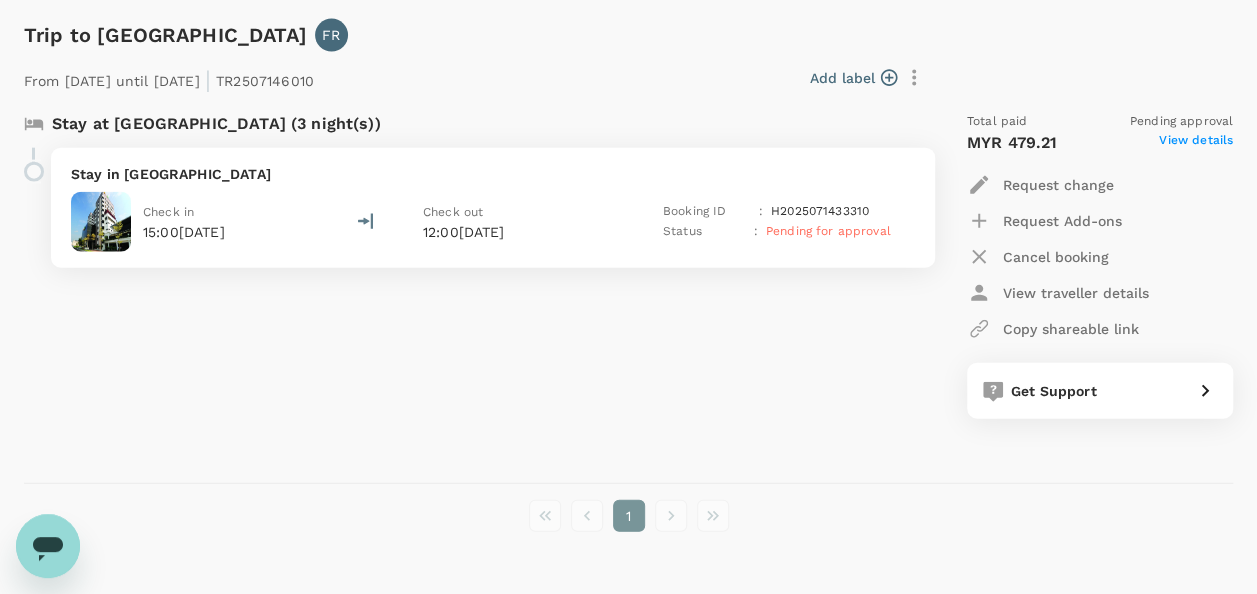 scroll, scrollTop: 2304, scrollLeft: 0, axis: vertical 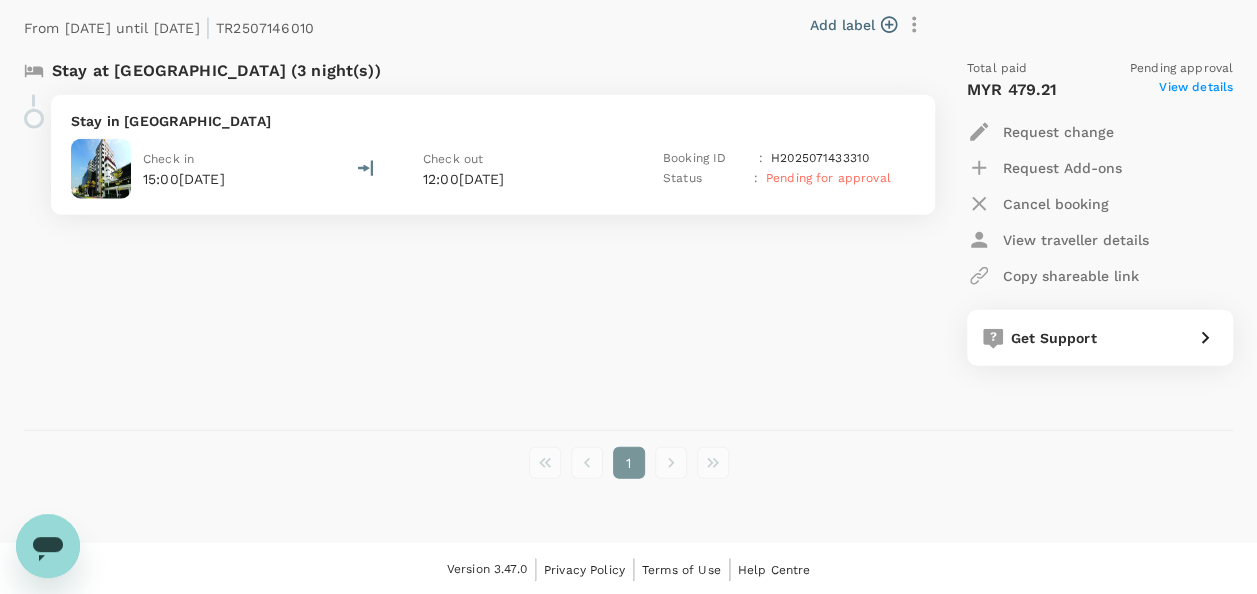 click at bounding box center [671, 463] 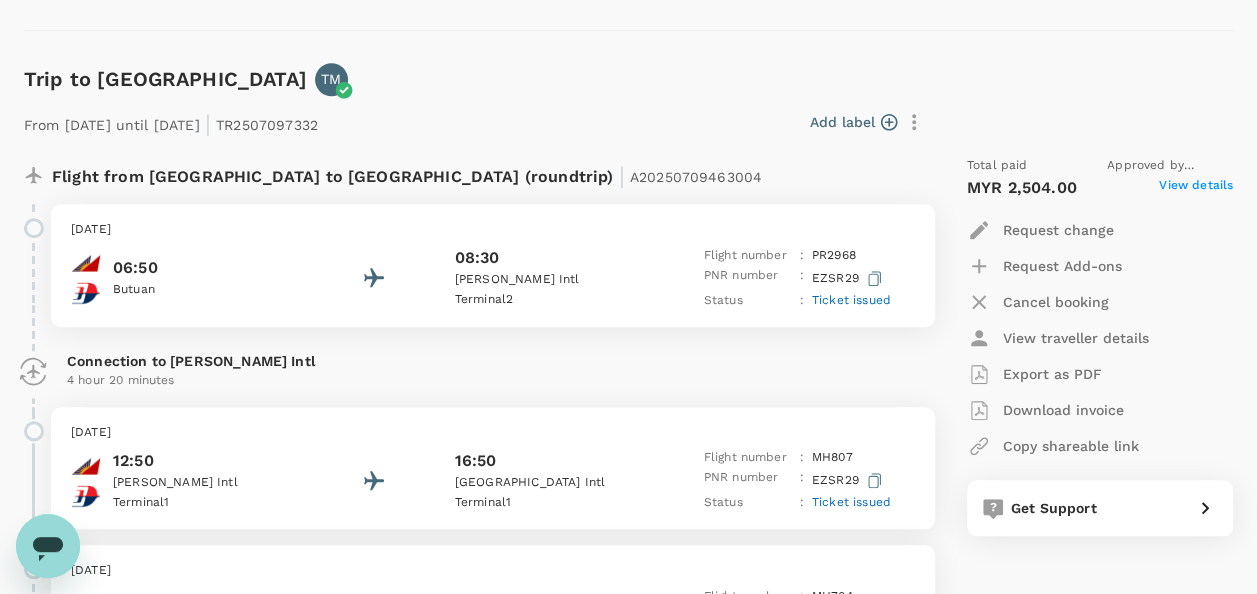 scroll, scrollTop: 104, scrollLeft: 0, axis: vertical 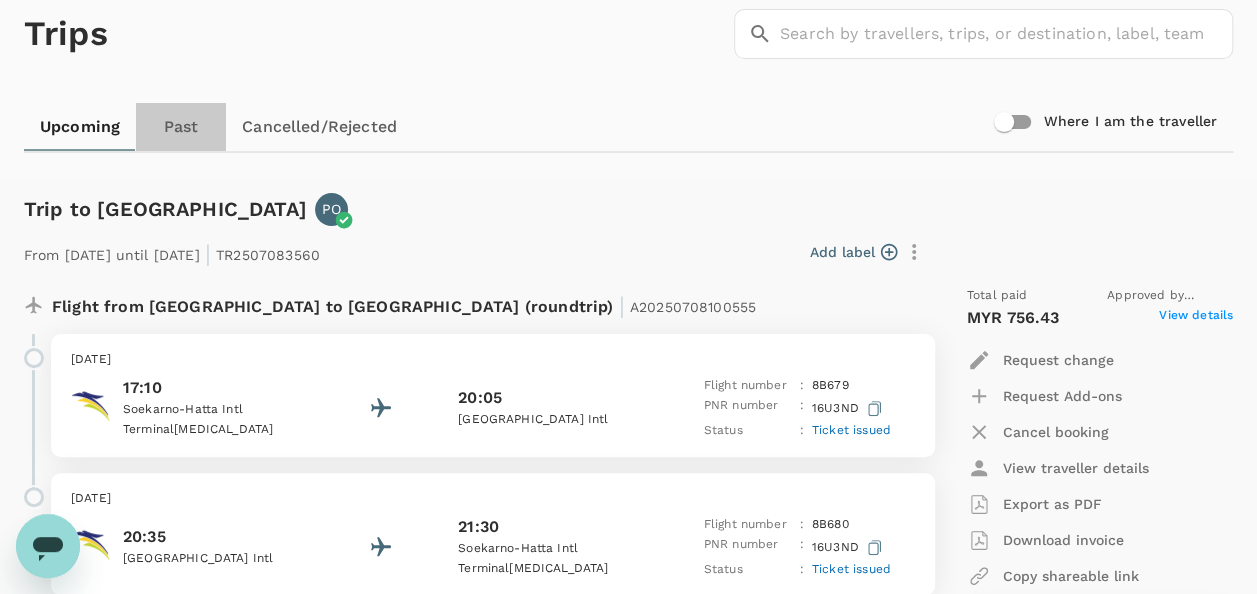click on "Past" at bounding box center (181, 127) 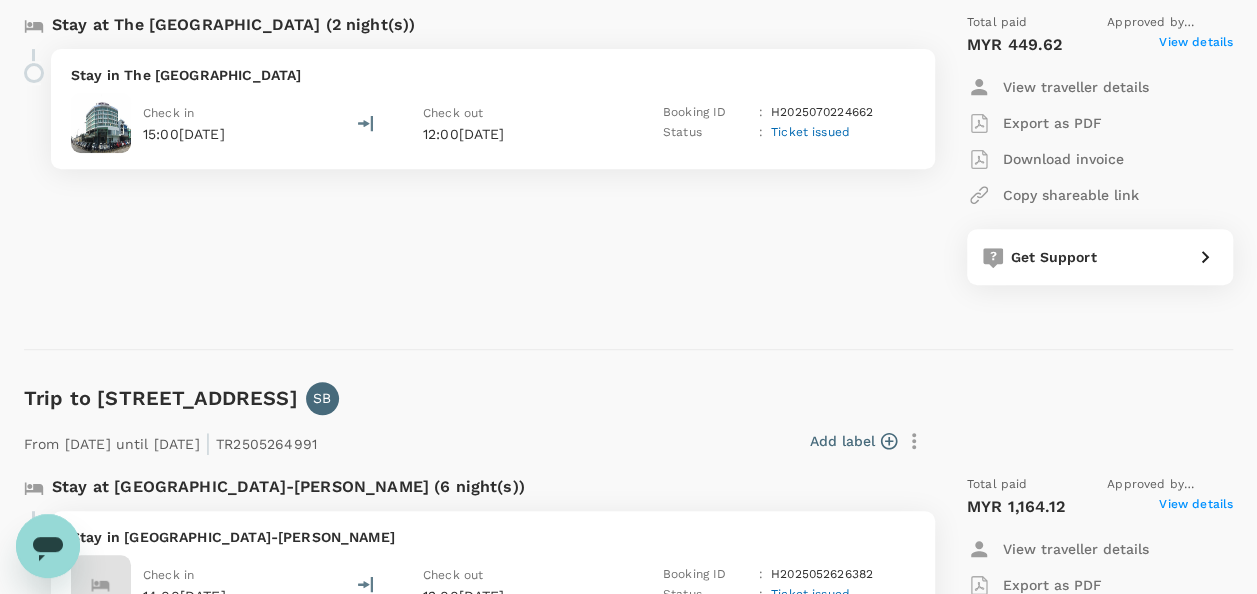 scroll, scrollTop: 500, scrollLeft: 0, axis: vertical 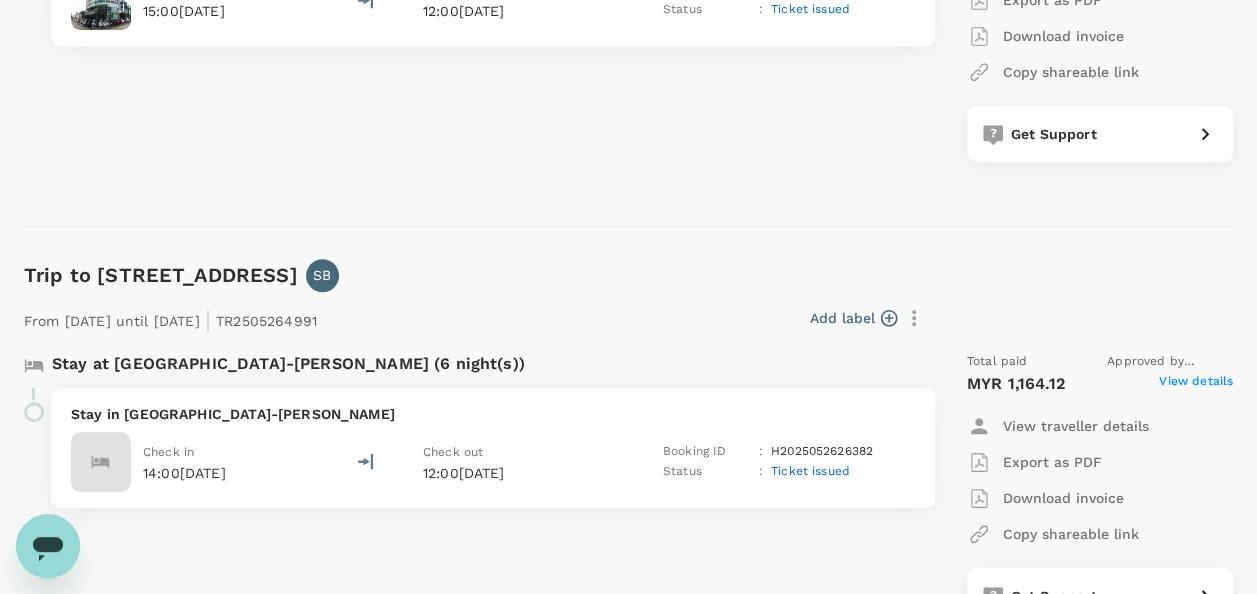click on "View details" at bounding box center [1196, 384] 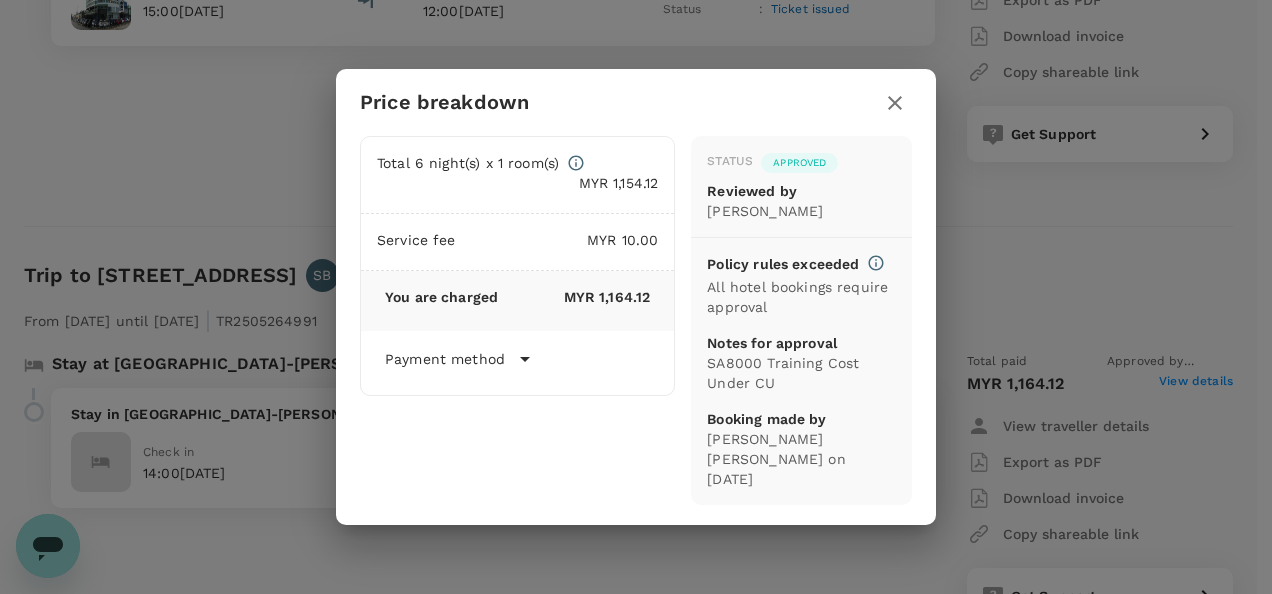 click on "Price breakdown Total 6 night(s) x 1 room(s) MYR 1,154.12 Service fee MYR 10.00 You are charged MYR 1,164.12 Payment method Direct payment (Deposit) Group Certification Booking date [DATE] 15:05 Account number F963088 Status Approved Reviewed by Chathuranga Iroshan Deshapriya Policy rules exceeded All hotel bookings require approval Notes for approval SA8000 Training
Cost Under CU Booking made by [PERSON_NAME] [PERSON_NAME] on [DATE]" at bounding box center (636, 297) 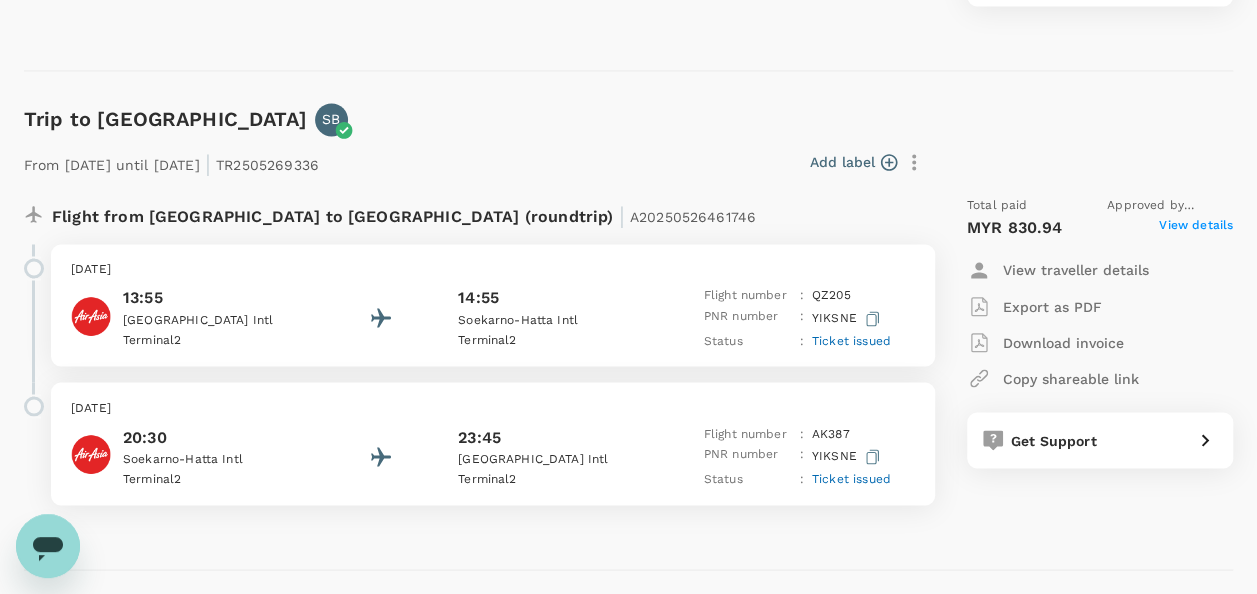scroll, scrollTop: 1600, scrollLeft: 0, axis: vertical 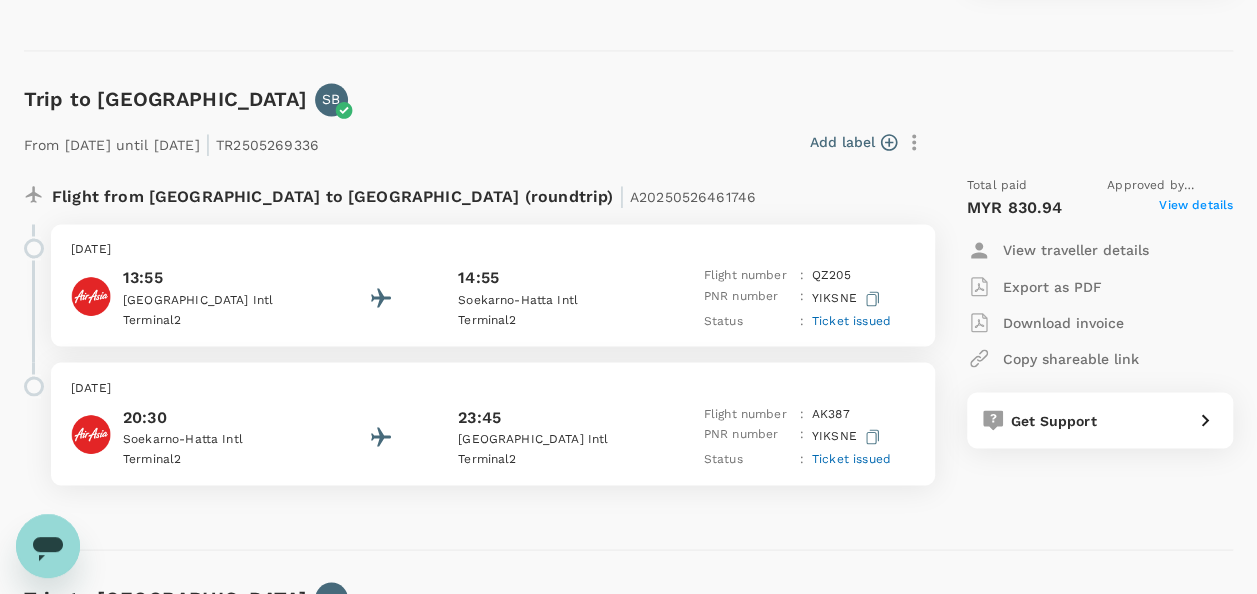 click on "View details" at bounding box center [1196, 208] 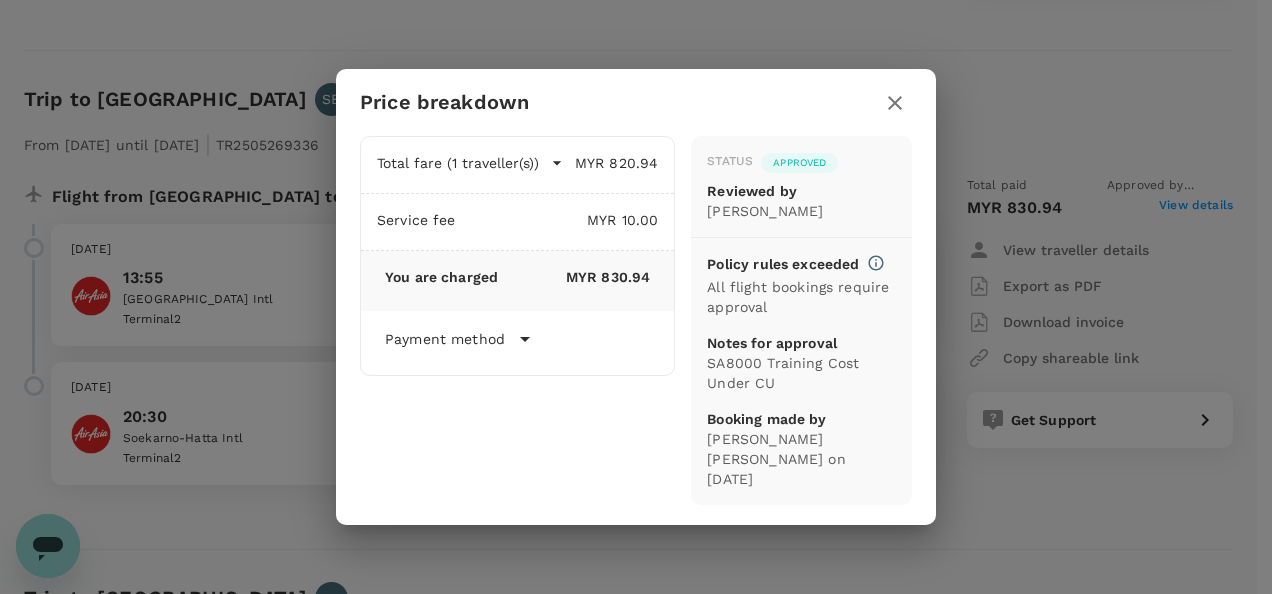 click on "Price breakdown Total fare (1 traveller(s)) MYR 820.94 Air fare MYR 636.68 Baggage fee MYR 184.26 Seat fee MYR 0.00 Service fee MYR 10.00 You are charged MYR 830.94 Payment method Direct payment (Deposit) Group Certification Booking date [DATE] 15:05 Account number F963088 Status Approved Reviewed by [PERSON_NAME] Deshapriya Policy rules exceeded All flight bookings require approval Notes for approval SA8000 Training
Cost Under CU Booking made by [PERSON_NAME] [PERSON_NAME] on [DATE]" at bounding box center [636, 297] 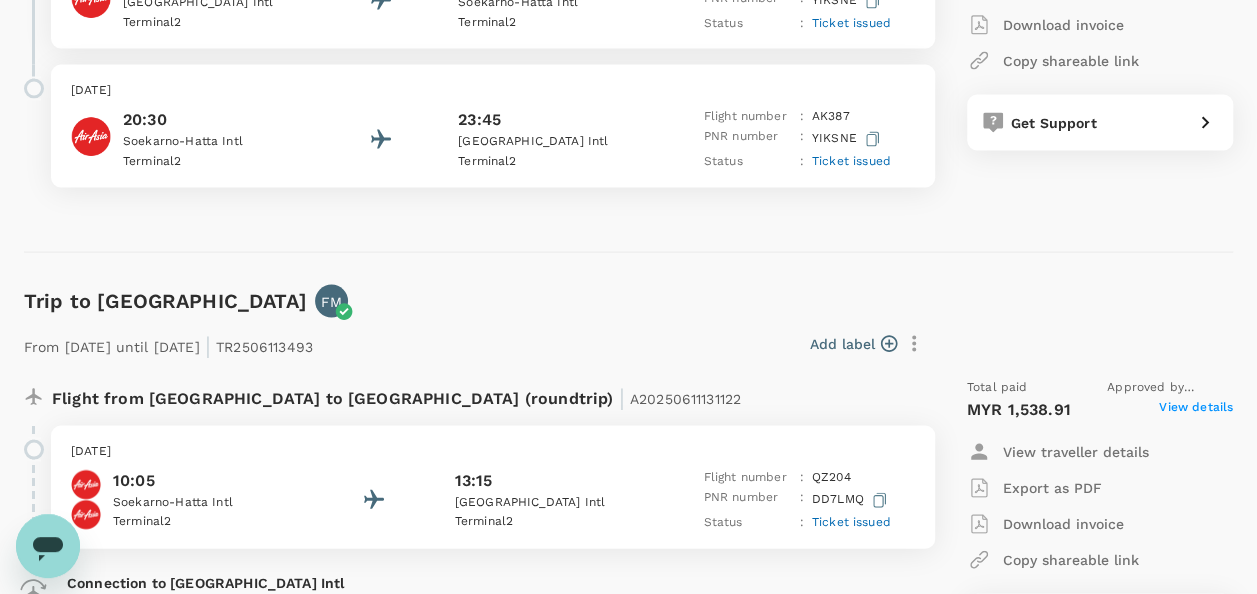 scroll, scrollTop: 2100, scrollLeft: 0, axis: vertical 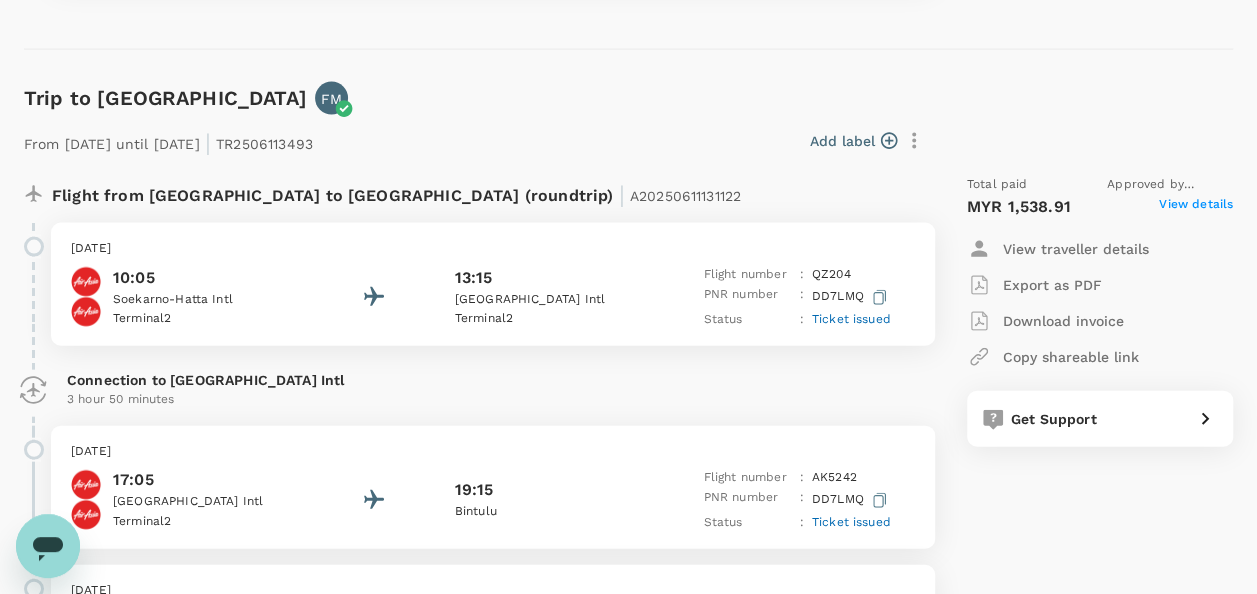 click on "View details" at bounding box center [1196, 207] 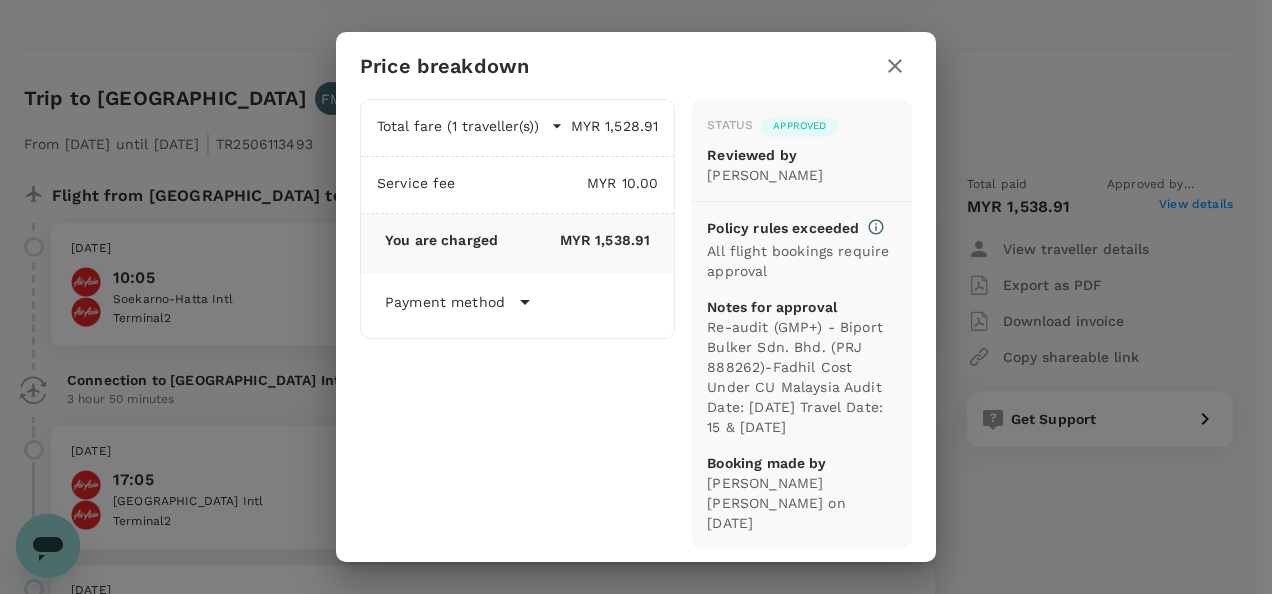 click on "Price breakdown Total fare (1 traveller(s)) MYR 1,528.91 Air fare MYR 1,528.91 Baggage fee MYR 0.00 Seat fee MYR 0.00 Service fee MYR 10.00 You are charged MYR 1,538.91 Payment method Direct payment (Deposit) Group Certification Booking date [DATE] 11:06 Account number F963088 Status Approved Reviewed by Chathuranga Iroshan Deshapriya Policy rules exceeded All flight bookings require approval Notes for approval Re-audit (GMP+) - Biport Bulker Sdn. Bhd. (PRJ 888262)-Fadhil
Cost Under CU Malaysia
Audit Date: [DATE]
Travel Date: 15 & [DATE] Booking made by [PERSON_NAME] [PERSON_NAME] on [DATE]" at bounding box center [636, 297] 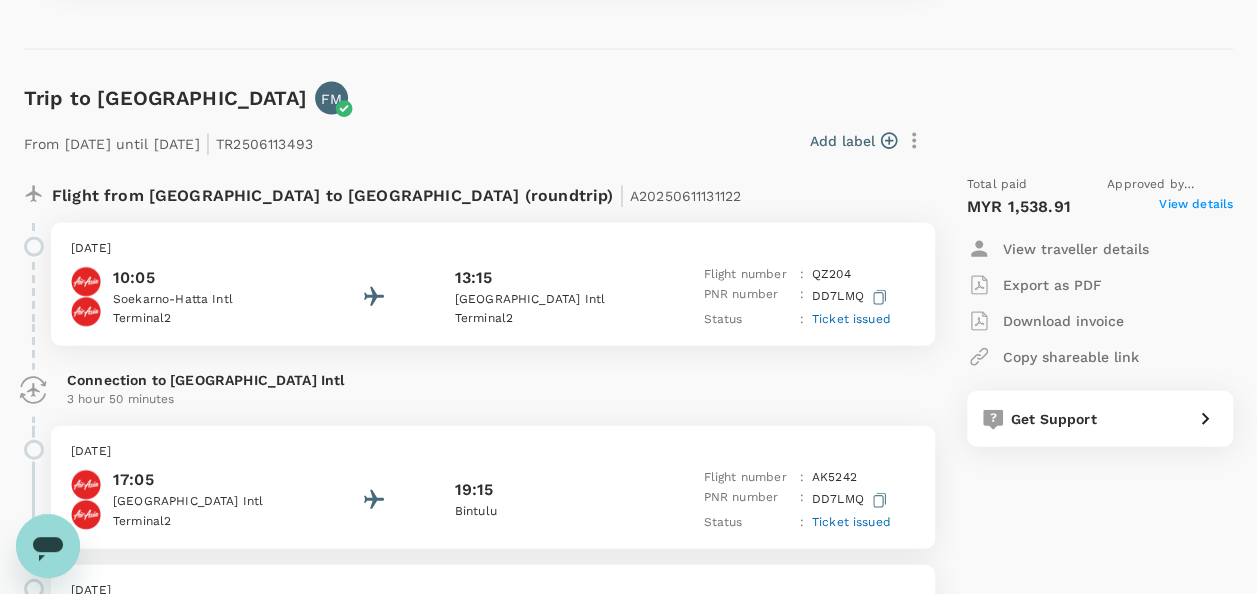 click on "Soekarno-Hatta Intl" at bounding box center (203, 300) 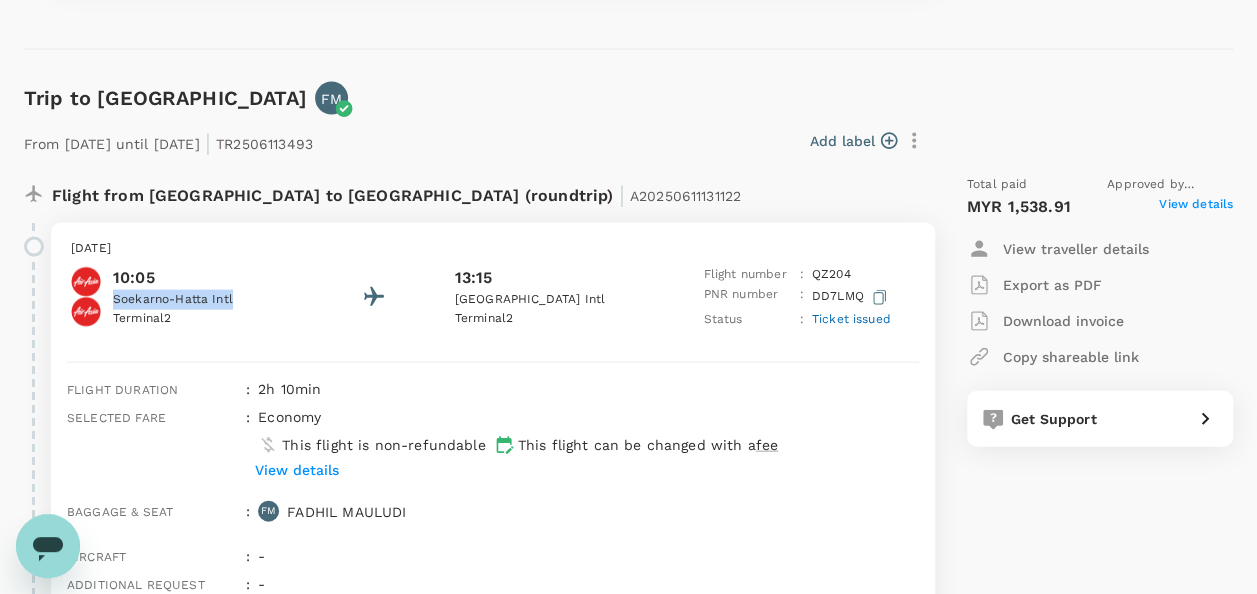 drag, startPoint x: 110, startPoint y: 291, endPoint x: 231, endPoint y: 302, distance: 121.49897 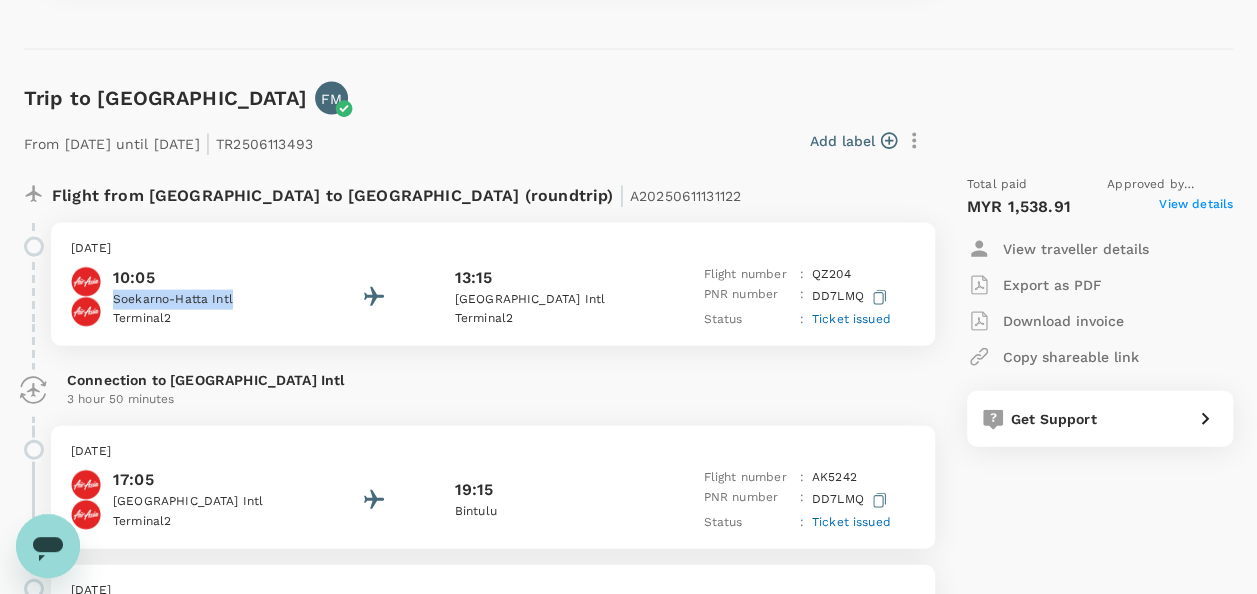 drag, startPoint x: 231, startPoint y: 302, endPoint x: 216, endPoint y: 298, distance: 15.524175 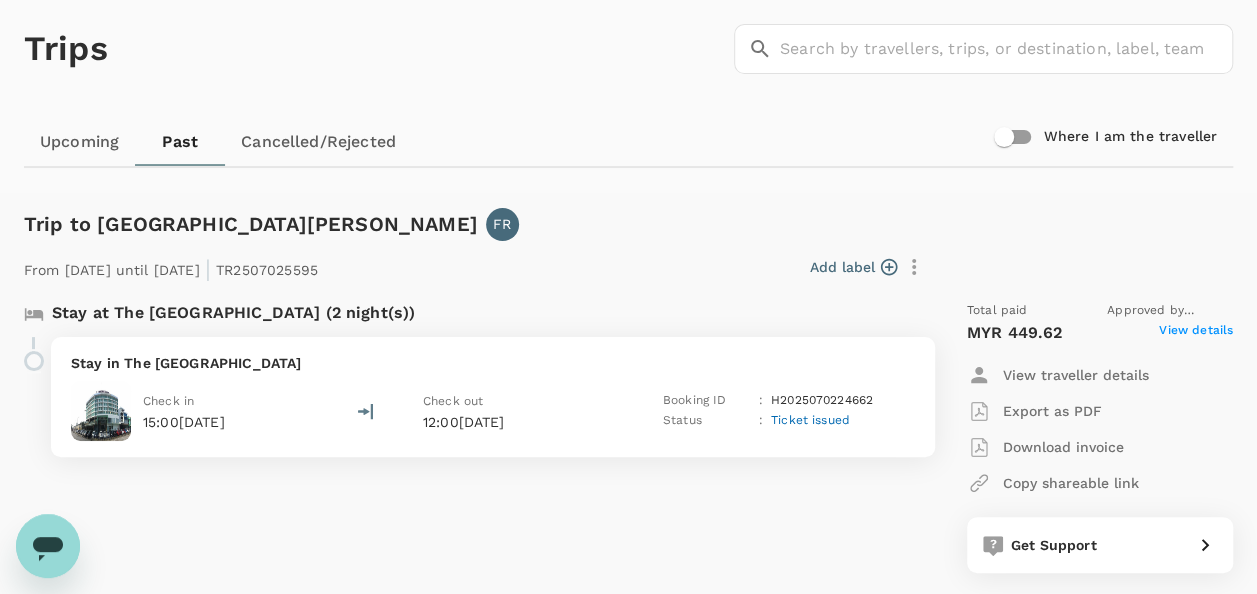scroll, scrollTop: 0, scrollLeft: 0, axis: both 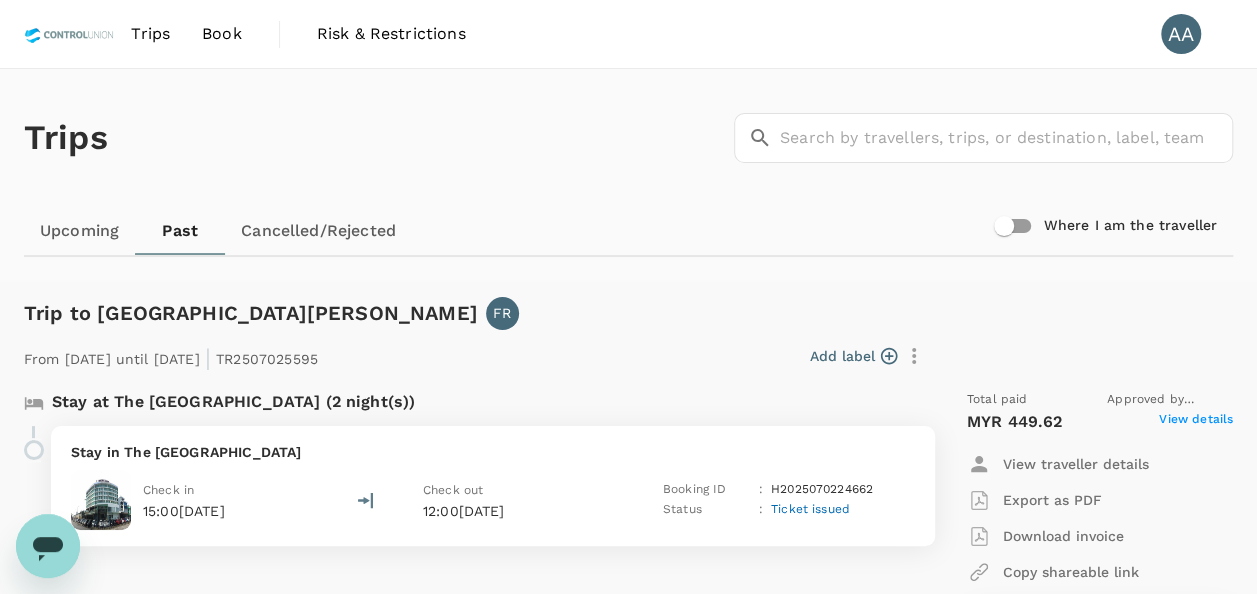 click on "Book" at bounding box center [222, 34] 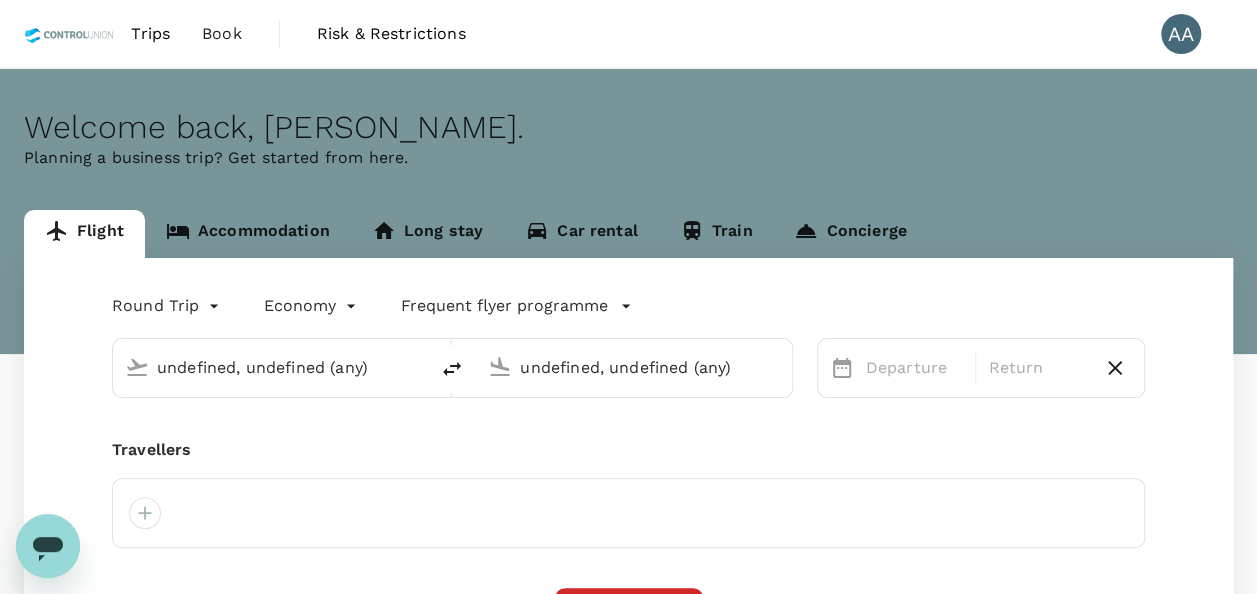 type 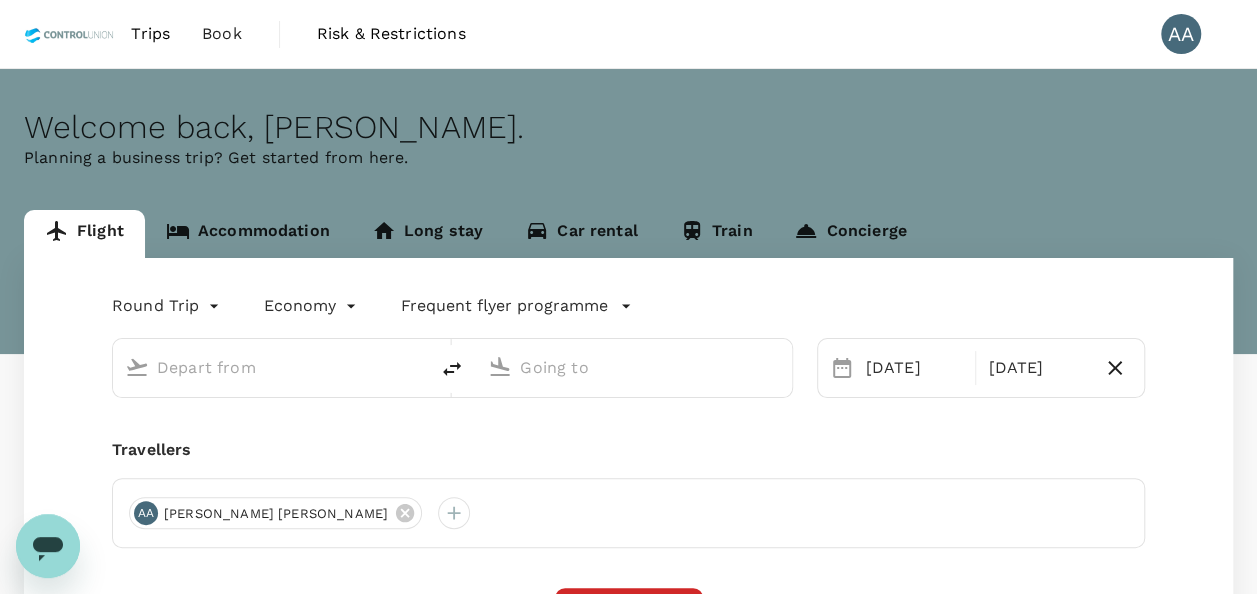 type on "Butuan (BXU)" 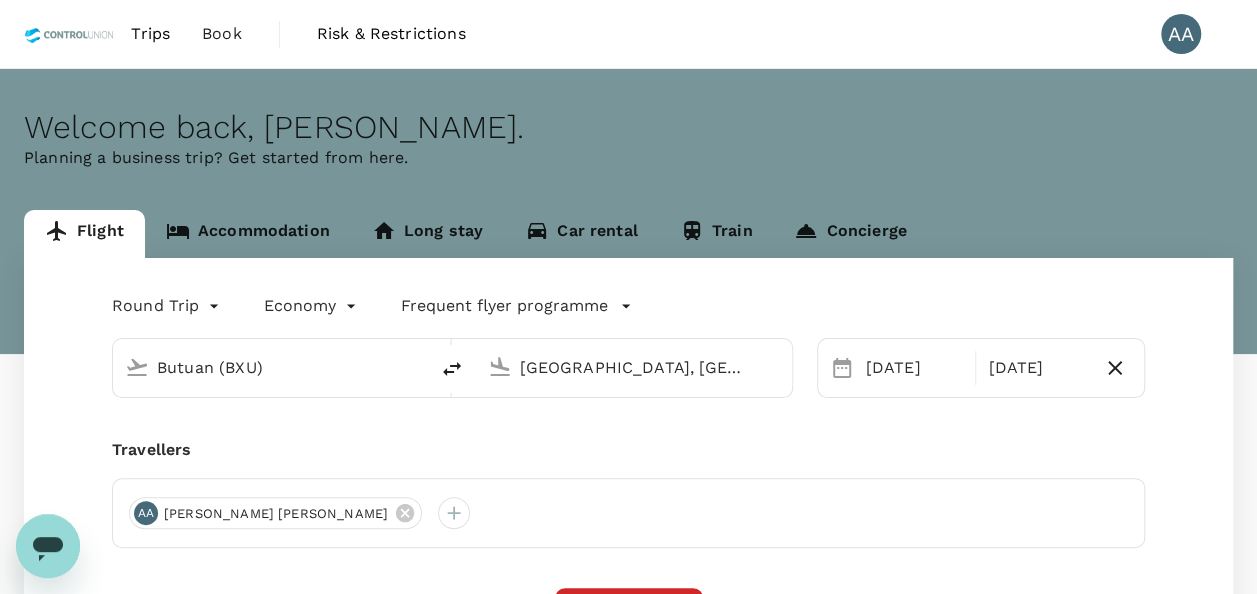 type 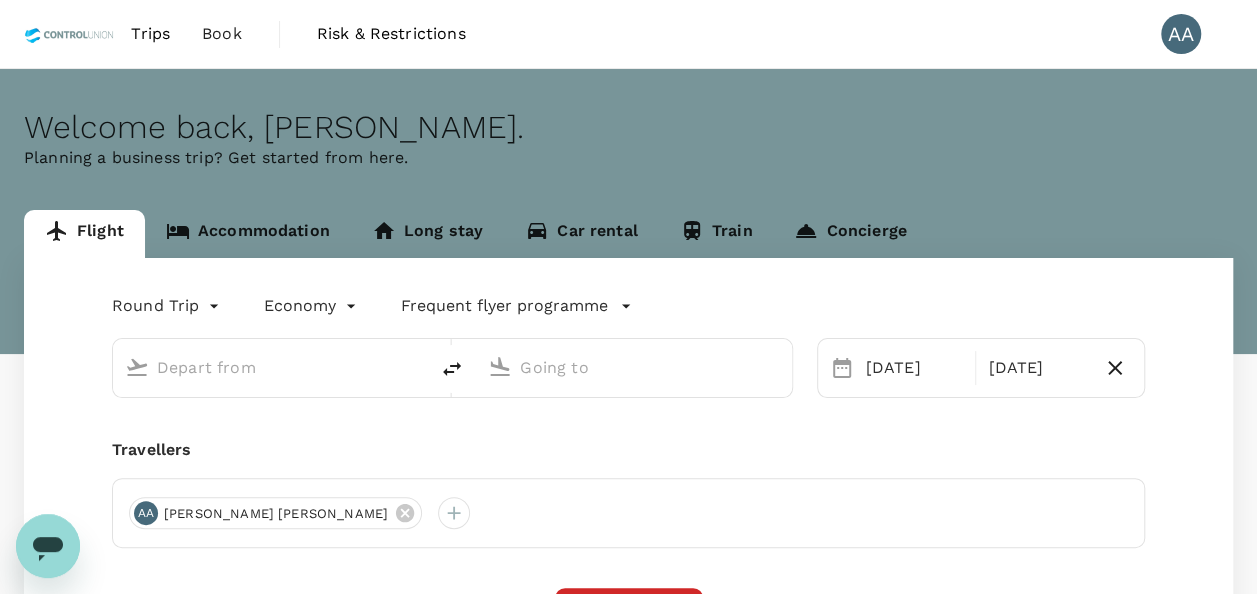 type on "Butuan (BXU)" 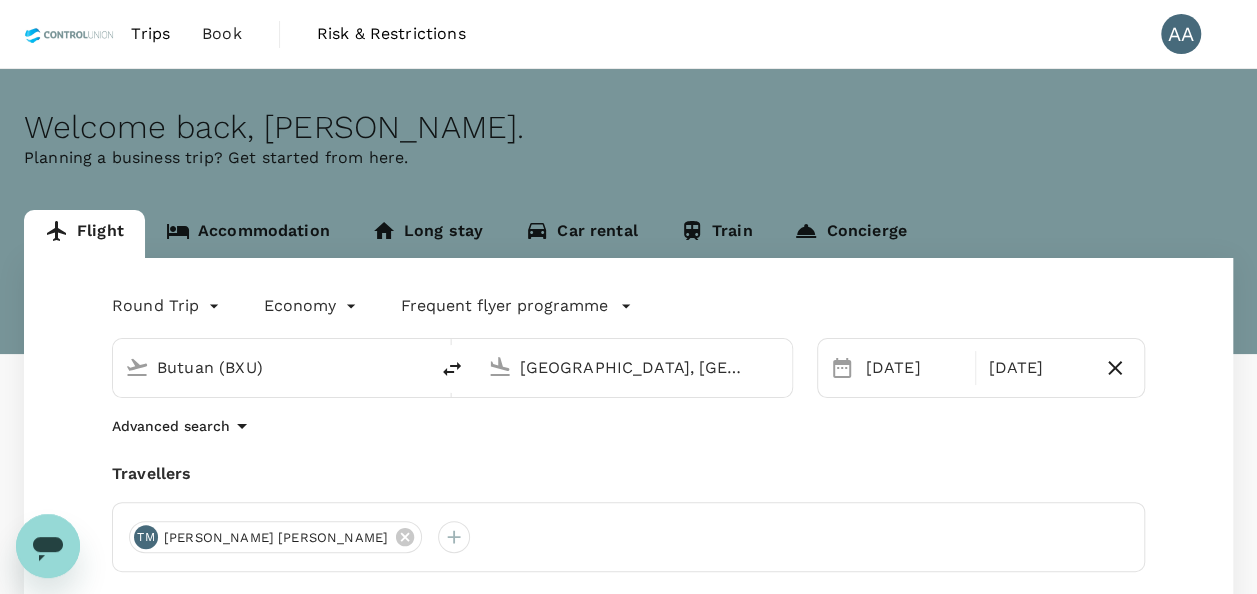 drag, startPoint x: 285, startPoint y: 375, endPoint x: 256, endPoint y: 370, distance: 29.427877 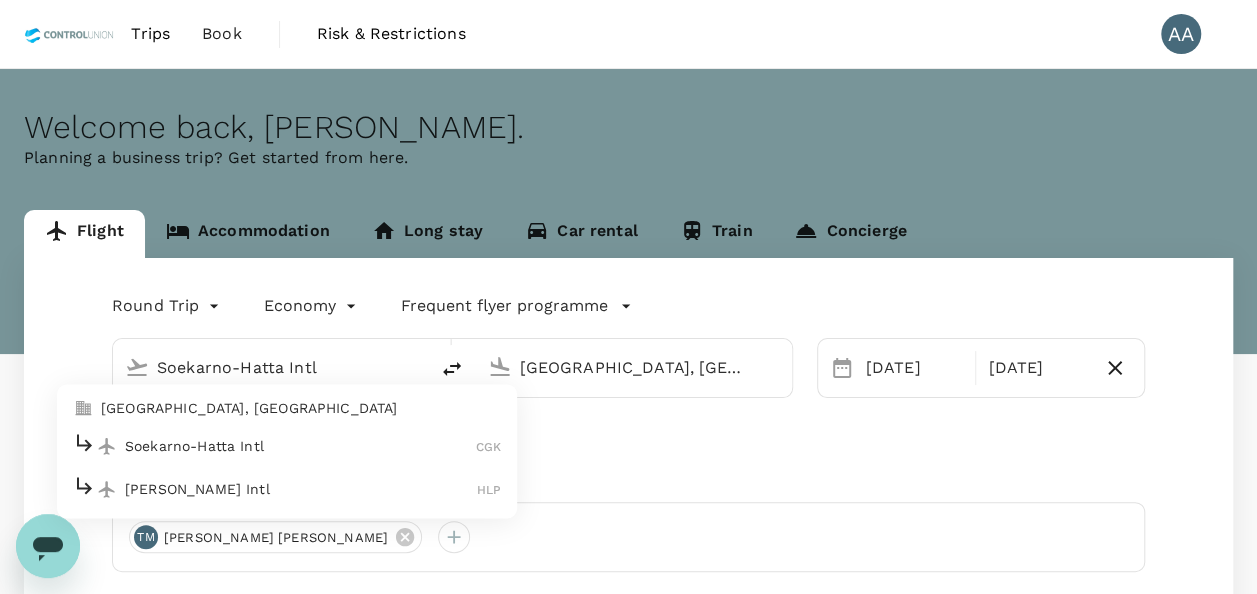 click on "Soekarno-Hatta Intl CGK" at bounding box center [287, 446] 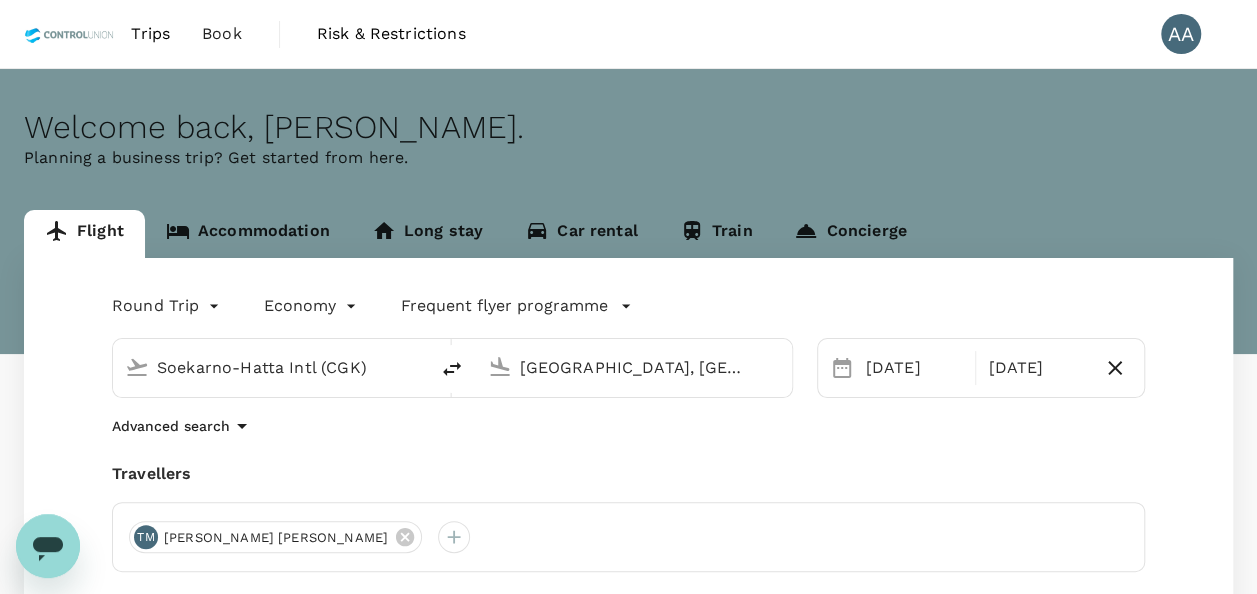 scroll, scrollTop: 0, scrollLeft: 4, axis: horizontal 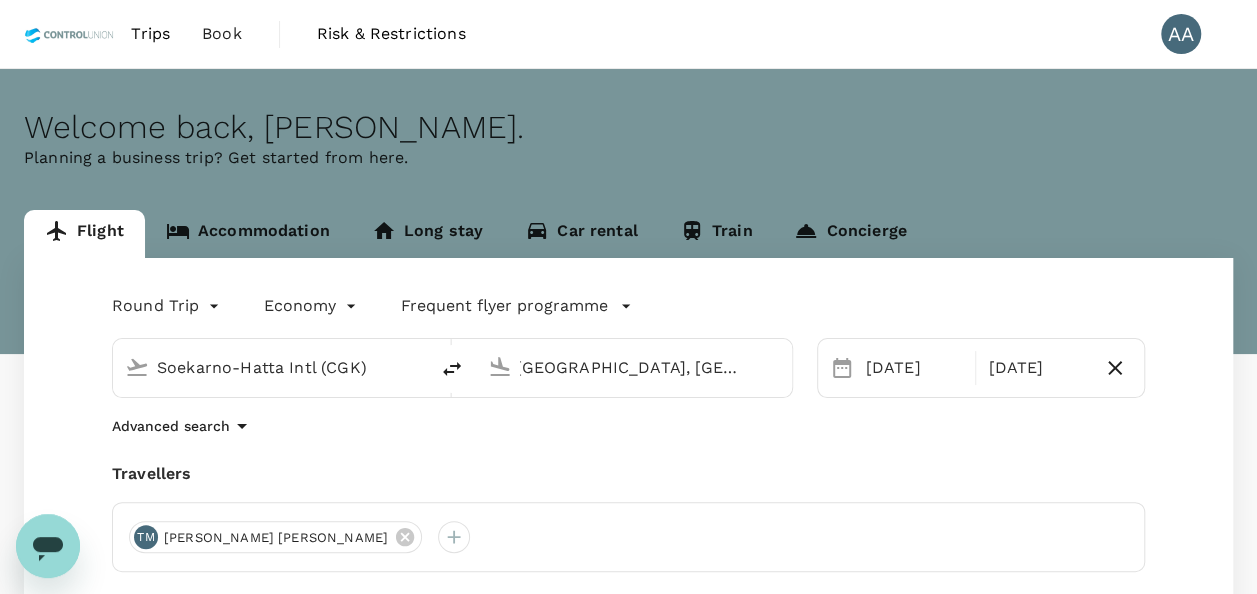 click on "Round Trip roundtrip Economy economy Frequent flyer programme Soekarno-Hatta Intl (CGK) [GEOGRAPHIC_DATA], [GEOGRAPHIC_DATA] (any) [DATE] [DATE] Advanced search Travellers   TM [PERSON_NAME] [PERSON_NAME] Find flights Your recent search Flight to [GEOGRAPHIC_DATA] CKHI - CKUL [DATE] - [DATE] · 1 Traveller" at bounding box center (628, 549) 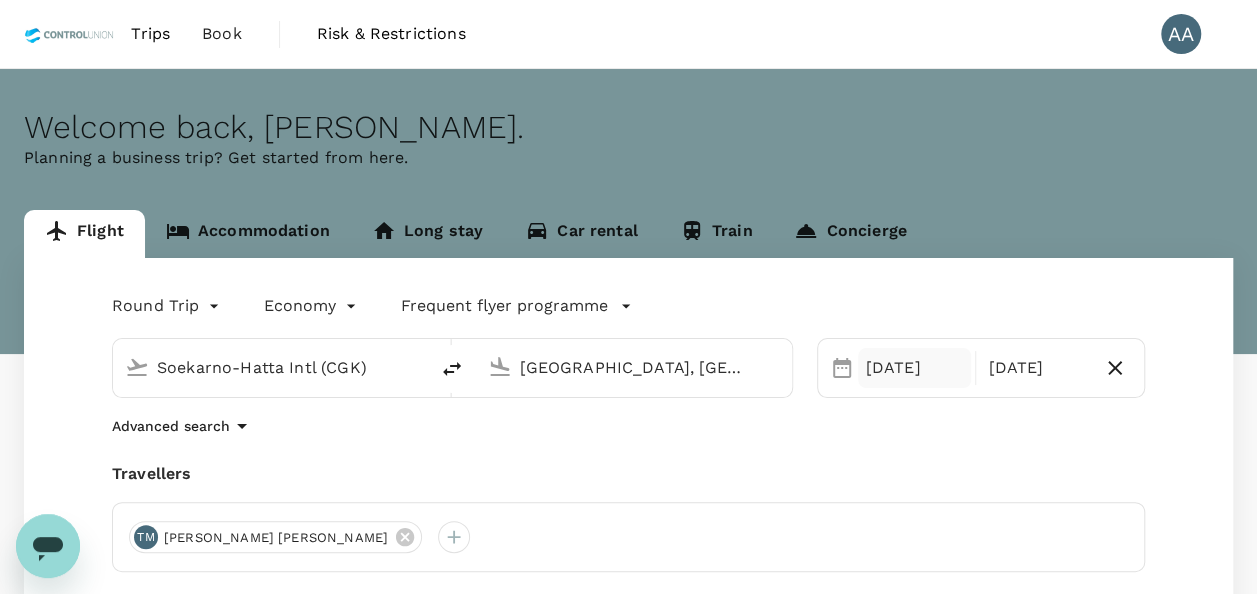 click on "[DATE]" at bounding box center [915, 368] 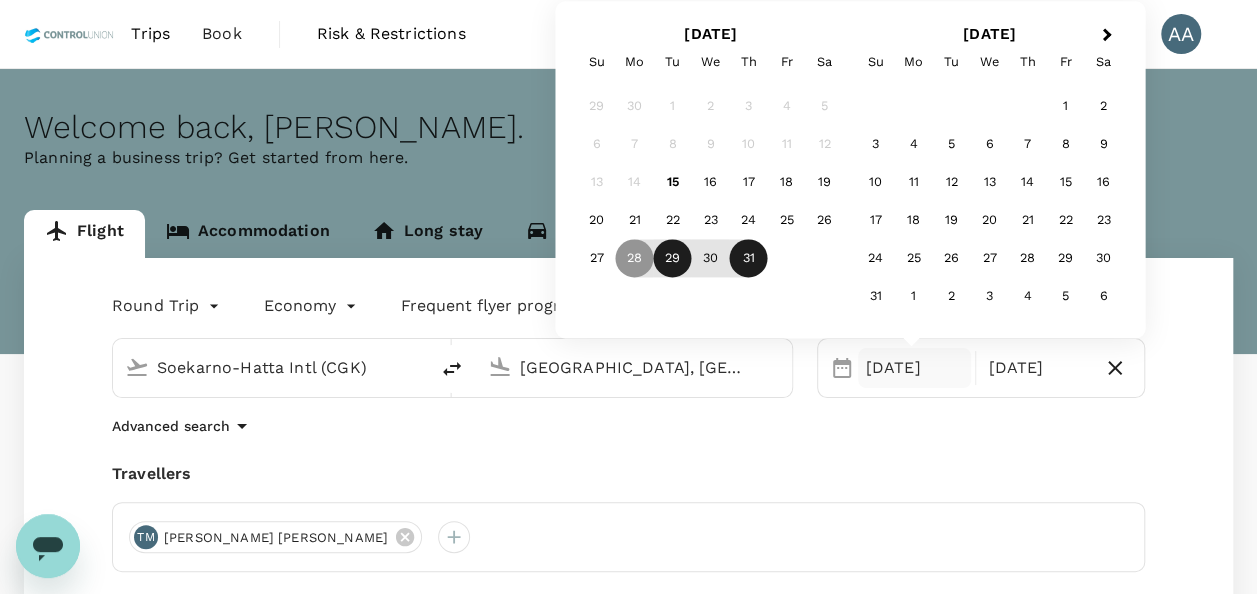 click on "29" at bounding box center [673, 259] 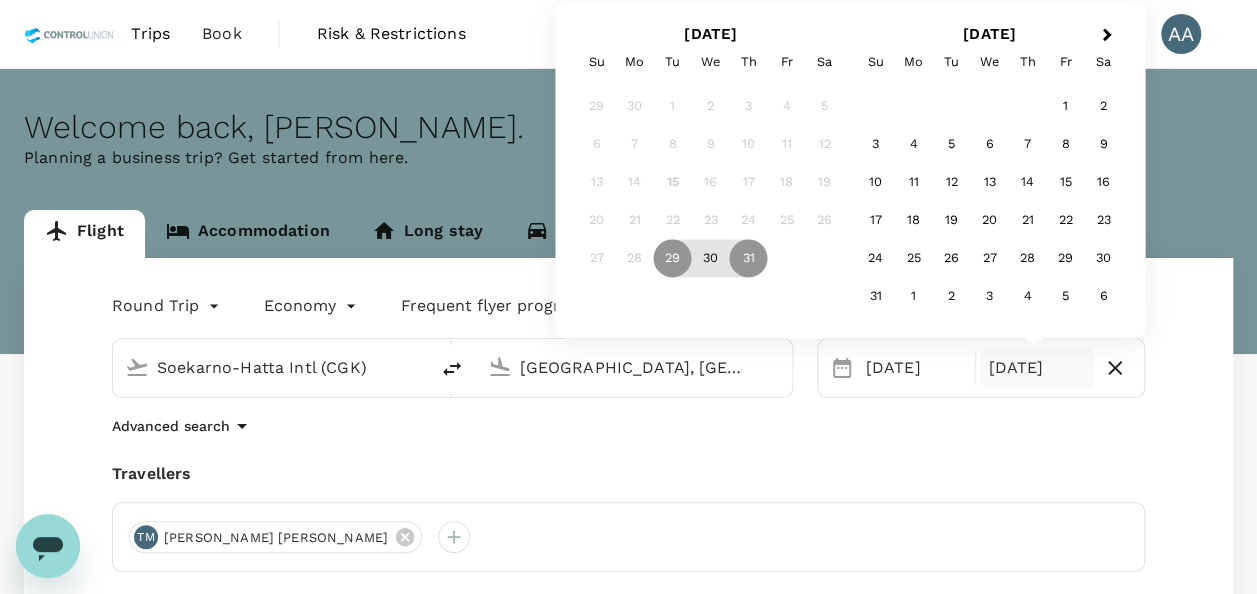 click on "Round Trip roundtrip Economy economy Frequent flyer programme Soekarno-Hatta Intl (CGK) [GEOGRAPHIC_DATA], [GEOGRAPHIC_DATA] (any) Selected date: [DATE] [DATE] [DATE] Next Month [DATE] Su Mo Tu We Th Fr Sa 29 30 1 2 3 4 5 6 7 8 9 10 11 12 13 14 15 16 17 18 19 20 21 22 23 24 25 26 27 28 29 30 [DATE] Mo Tu We Th Fr Sa 1 2 3 4 5 6 7 8 9 10 11 12 13 14 15 16 17 18 19 20 21 22 23 24 25 26 27 28 29 30 31 1 2 3 4 5 6 Advanced search Travellers   TM [PERSON_NAME] [PERSON_NAME] Find flights Your recent search Flight to [GEOGRAPHIC_DATA] CKHI - CKUL [DATE] - [DATE] · 1 Traveller" at bounding box center (628, 549) 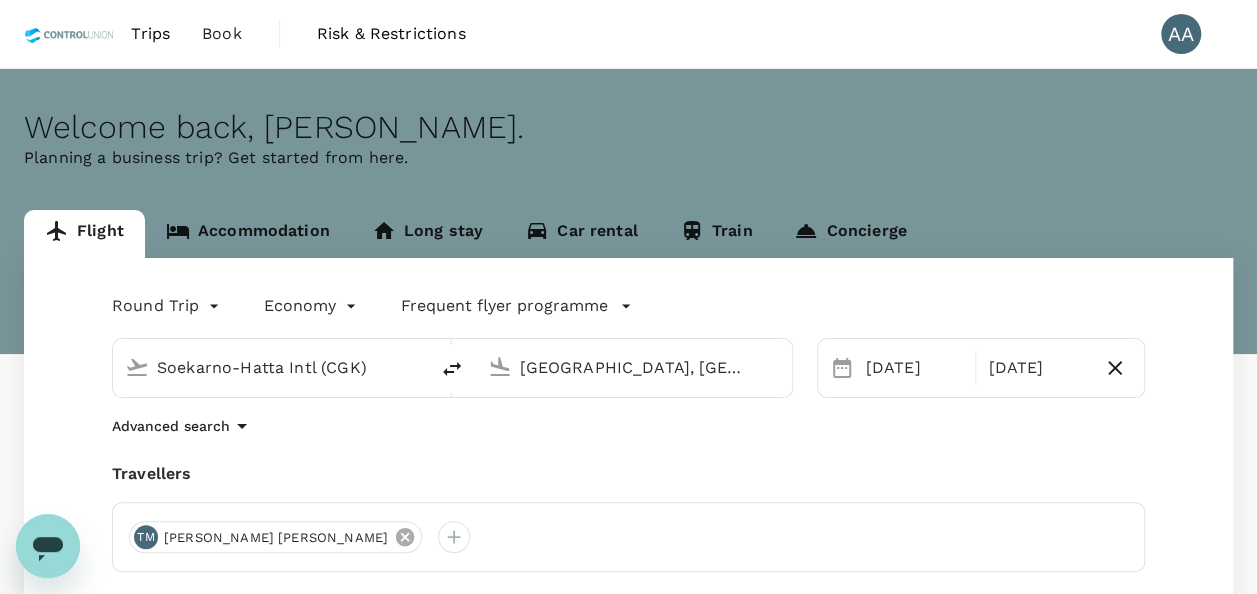 click 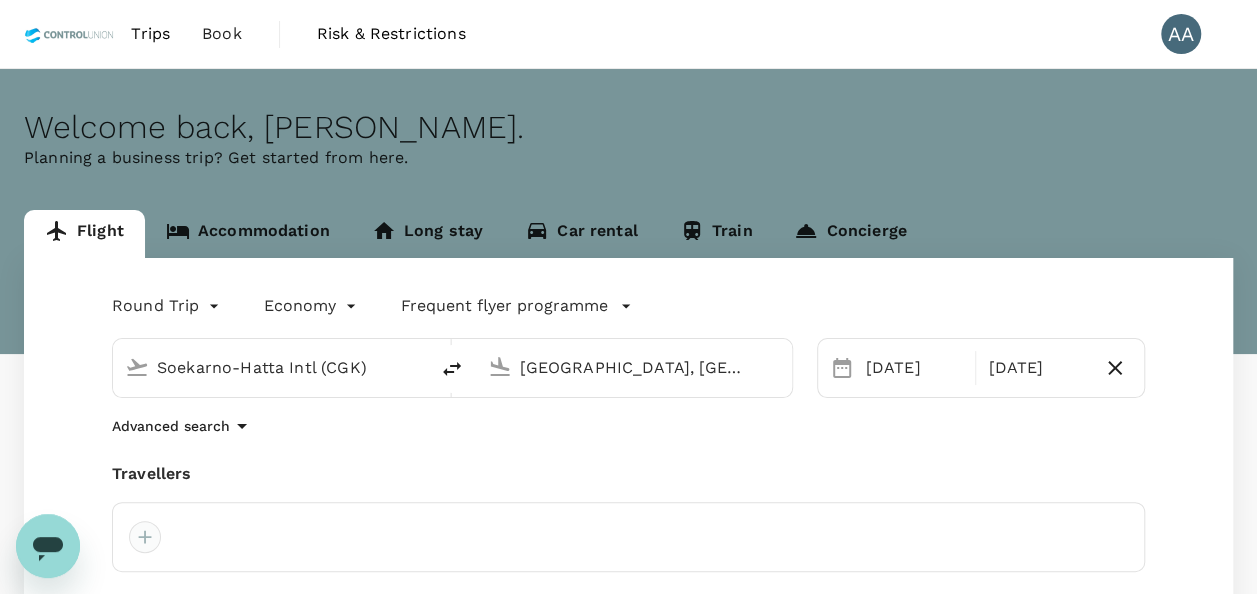 click at bounding box center (145, 537) 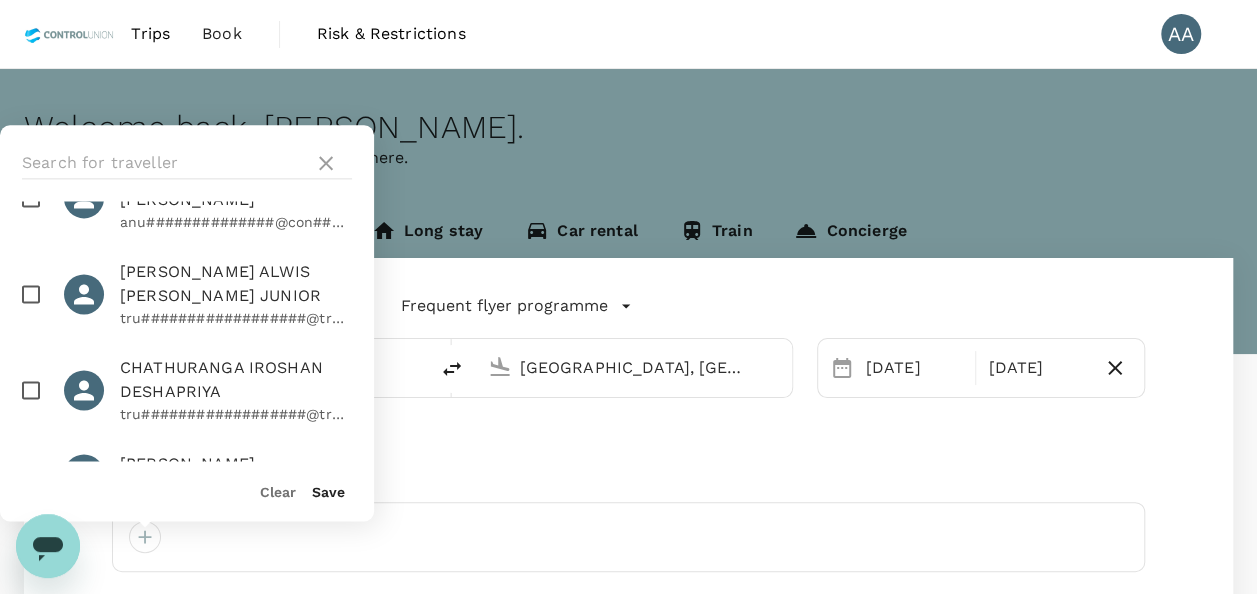 scroll, scrollTop: 200, scrollLeft: 0, axis: vertical 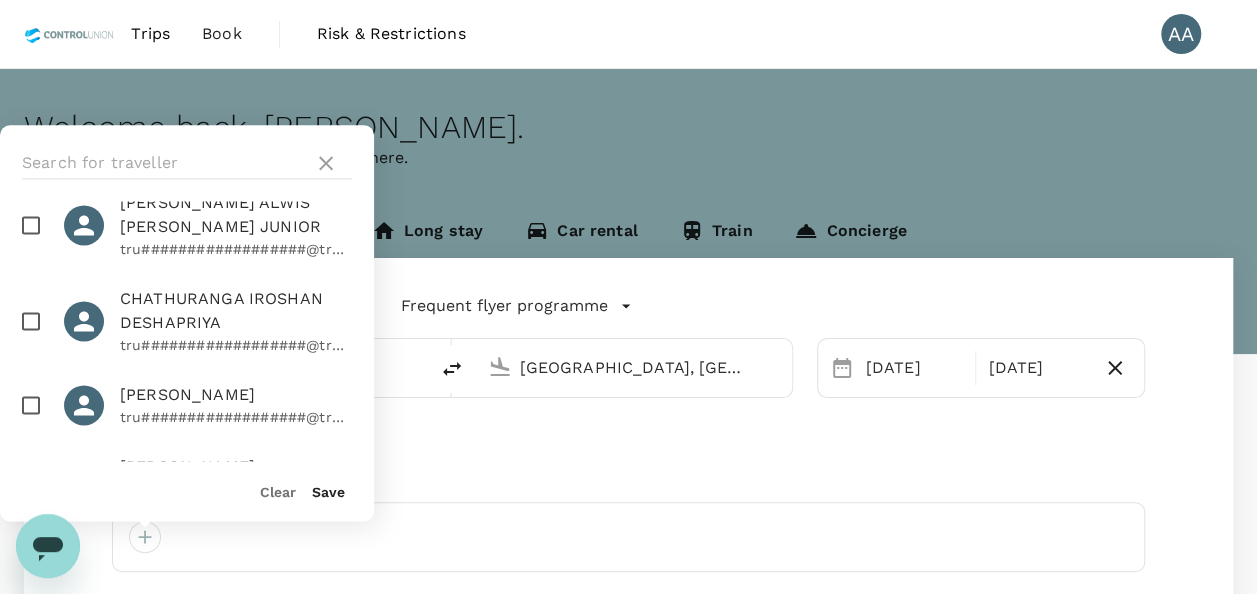 click at bounding box center [31, 405] 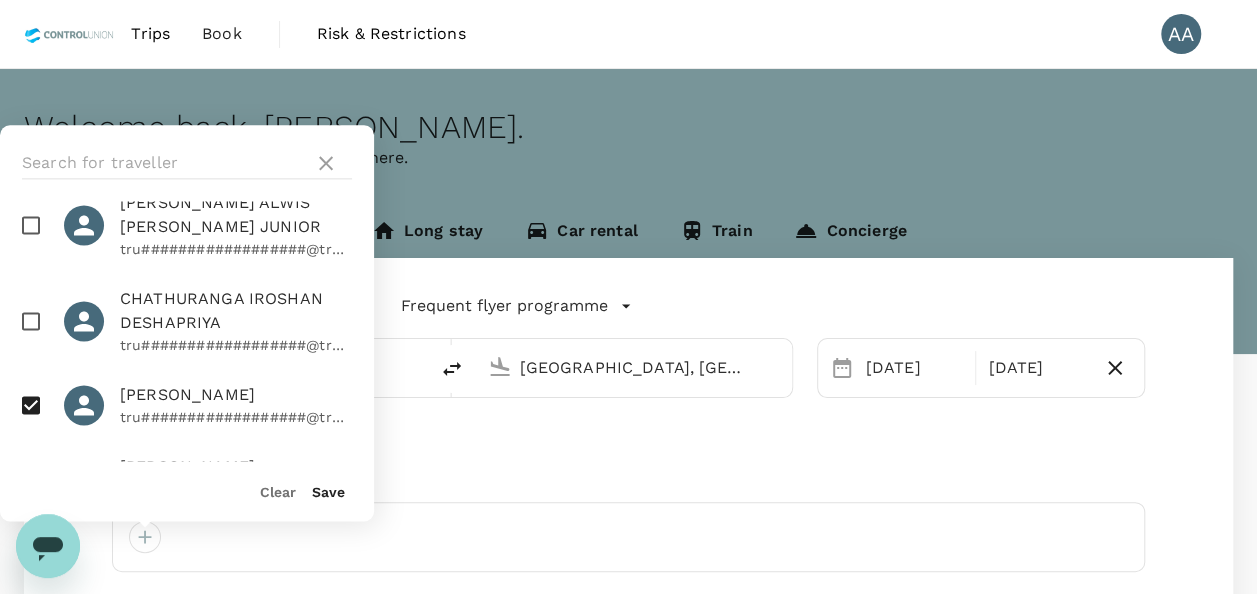 click on "Save" at bounding box center [328, 492] 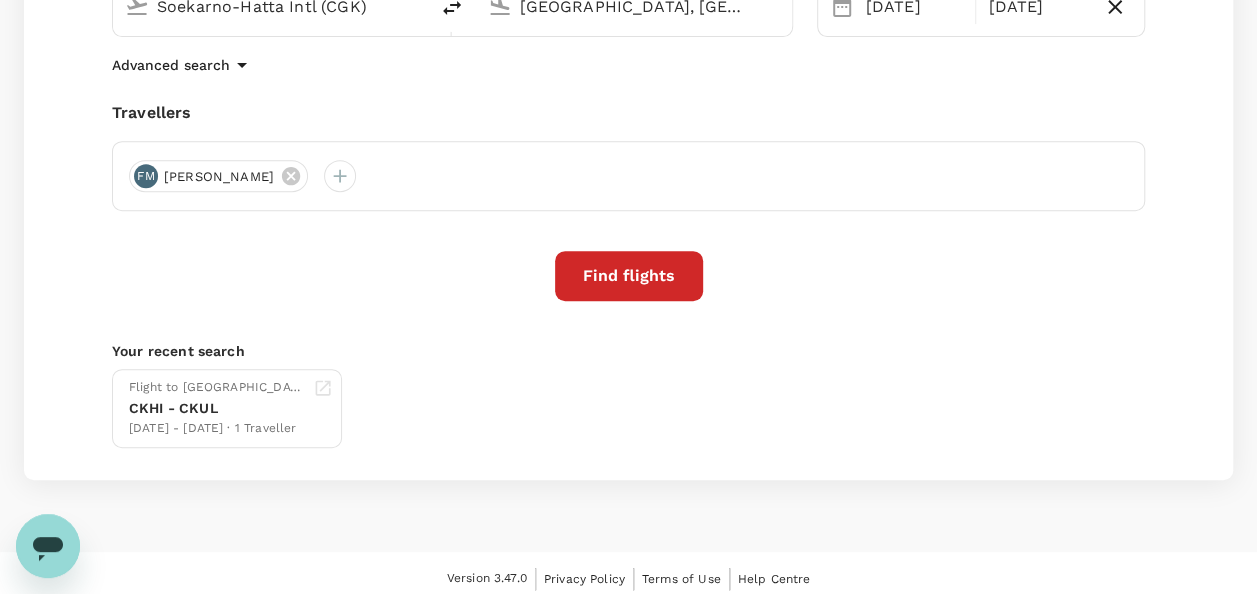 scroll, scrollTop: 370, scrollLeft: 0, axis: vertical 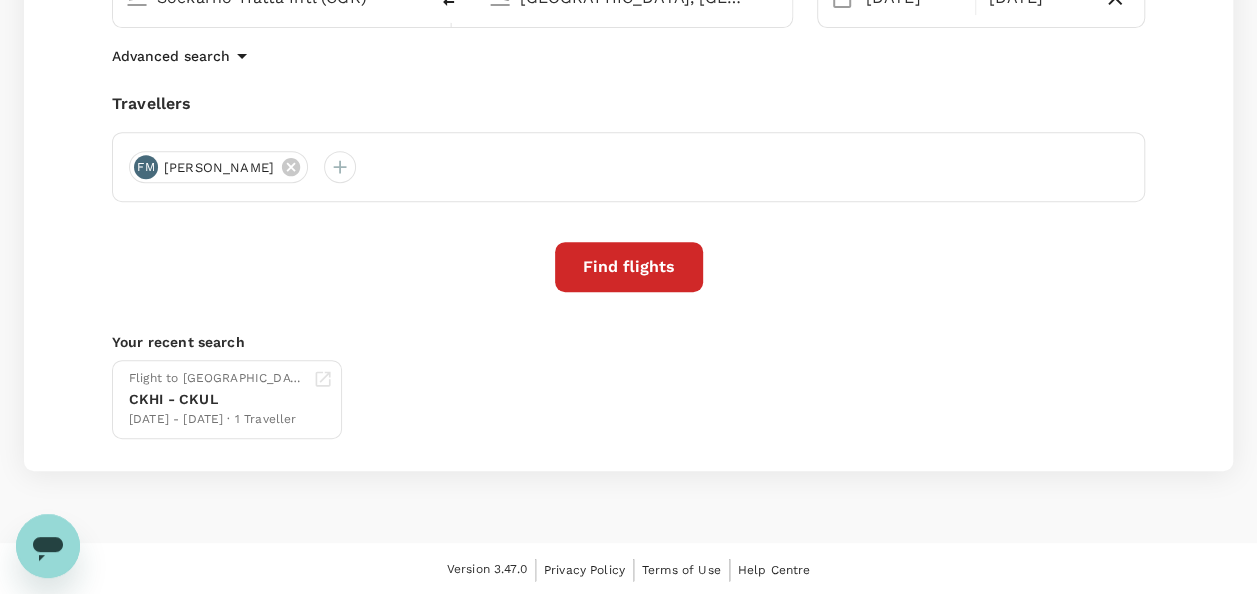 click on "Find flights" at bounding box center (629, 267) 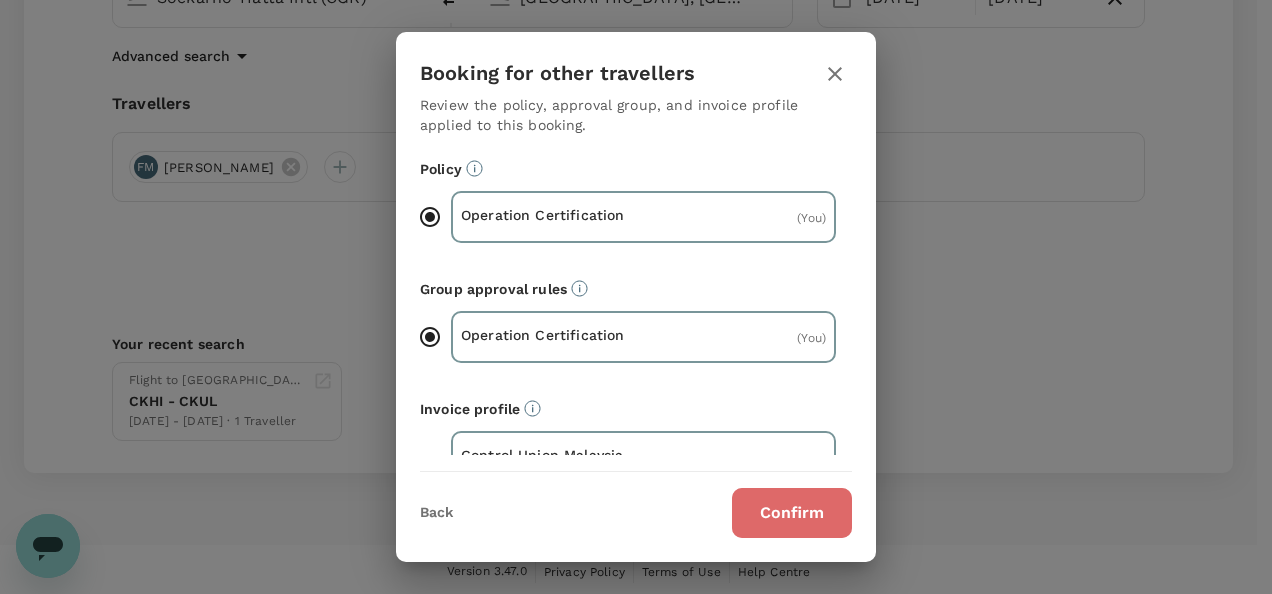 click on "Confirm" at bounding box center [792, 513] 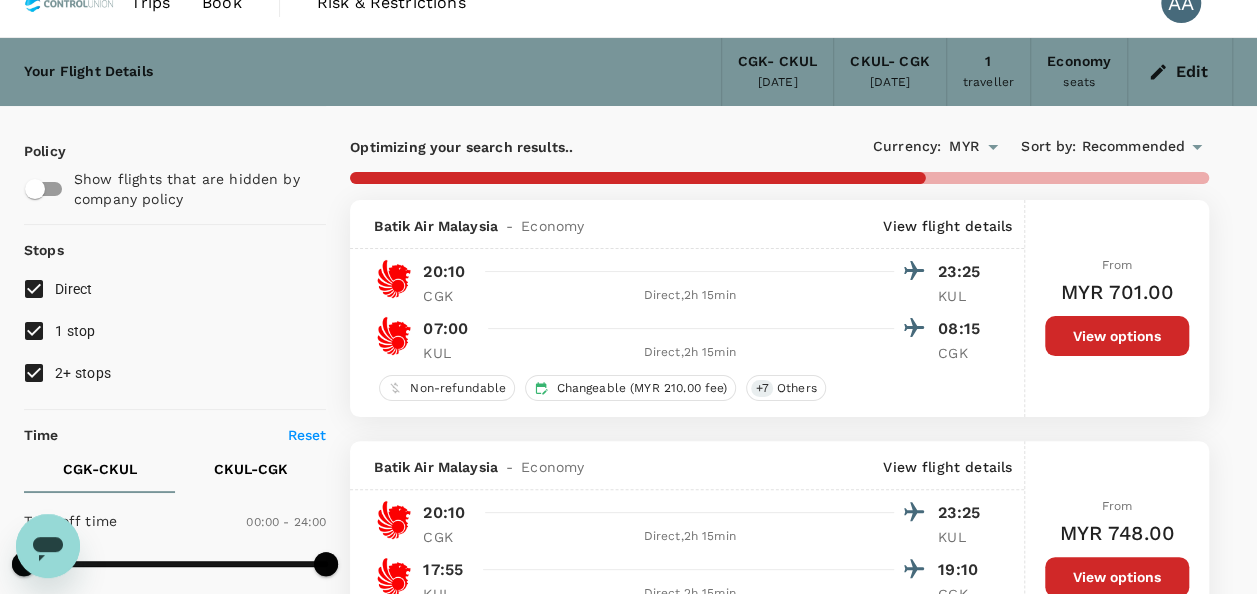 scroll, scrollTop: 0, scrollLeft: 0, axis: both 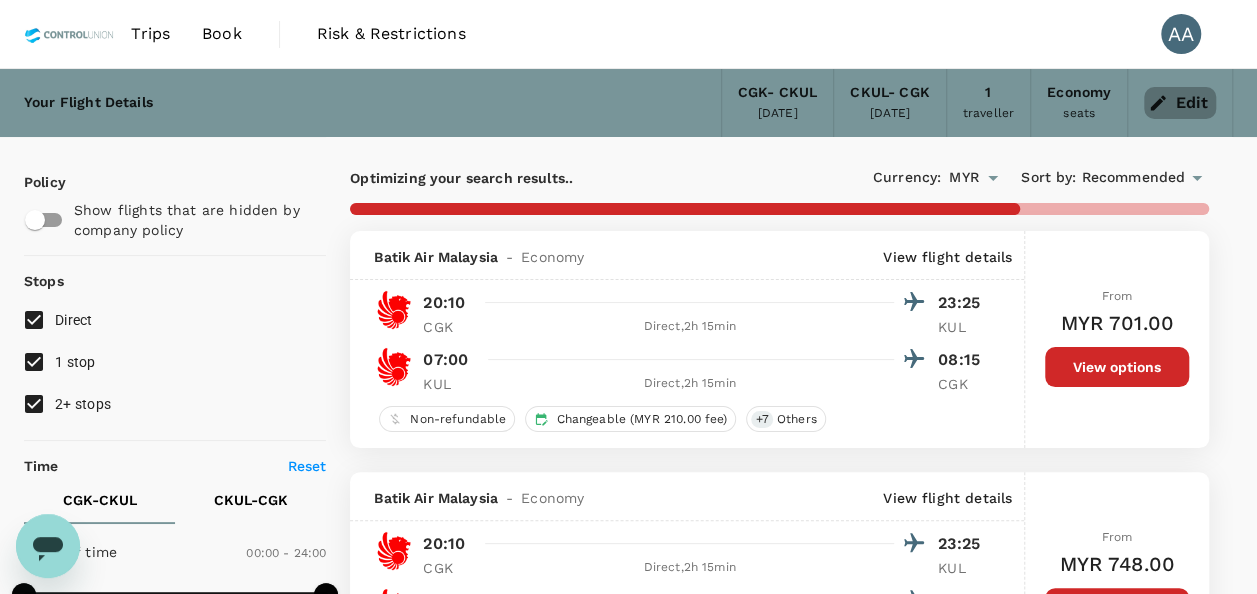 click on "Edit" at bounding box center [1180, 103] 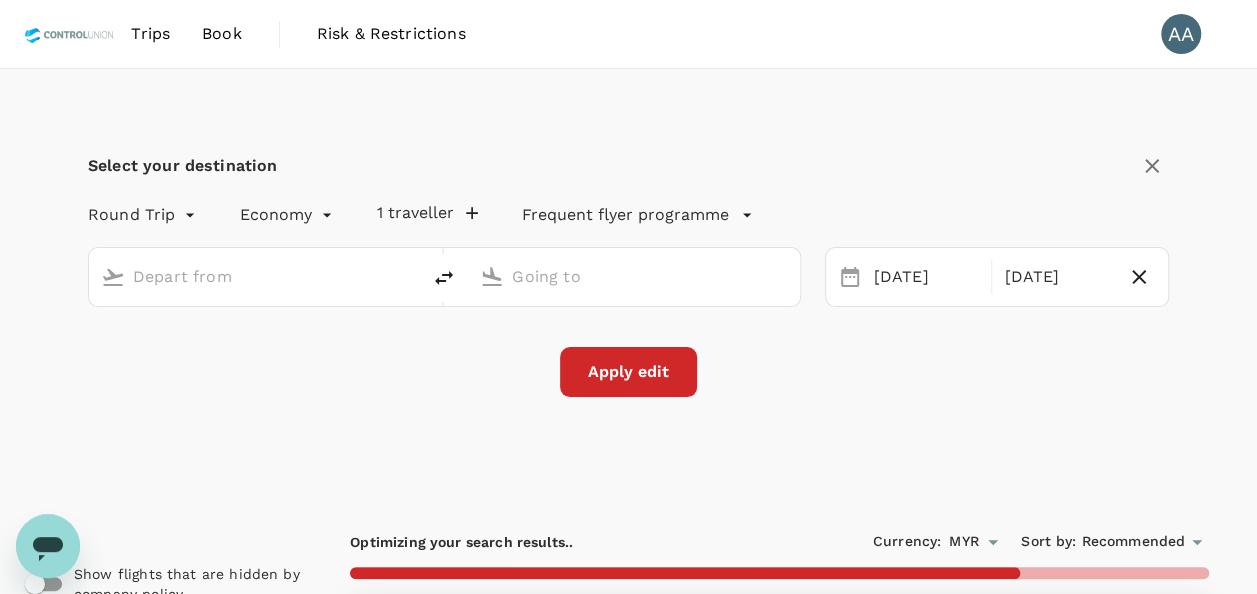 type on "Soekarno-Hatta Intl (CGK)" 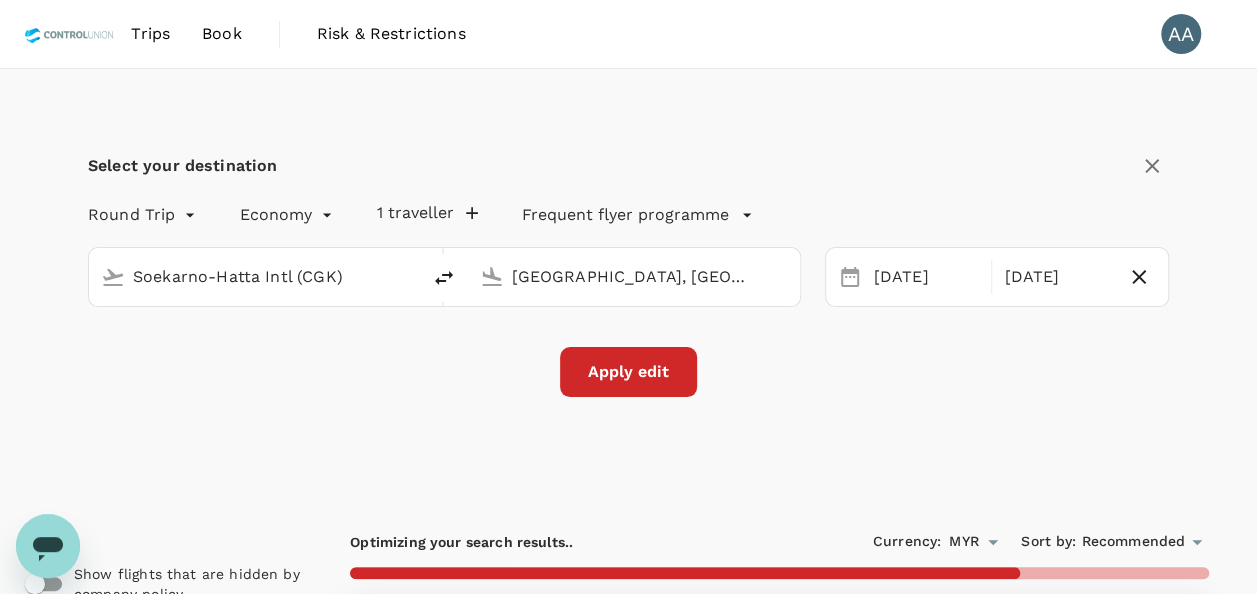 drag, startPoint x: 768, startPoint y: 270, endPoint x: 479, endPoint y: 242, distance: 290.35324 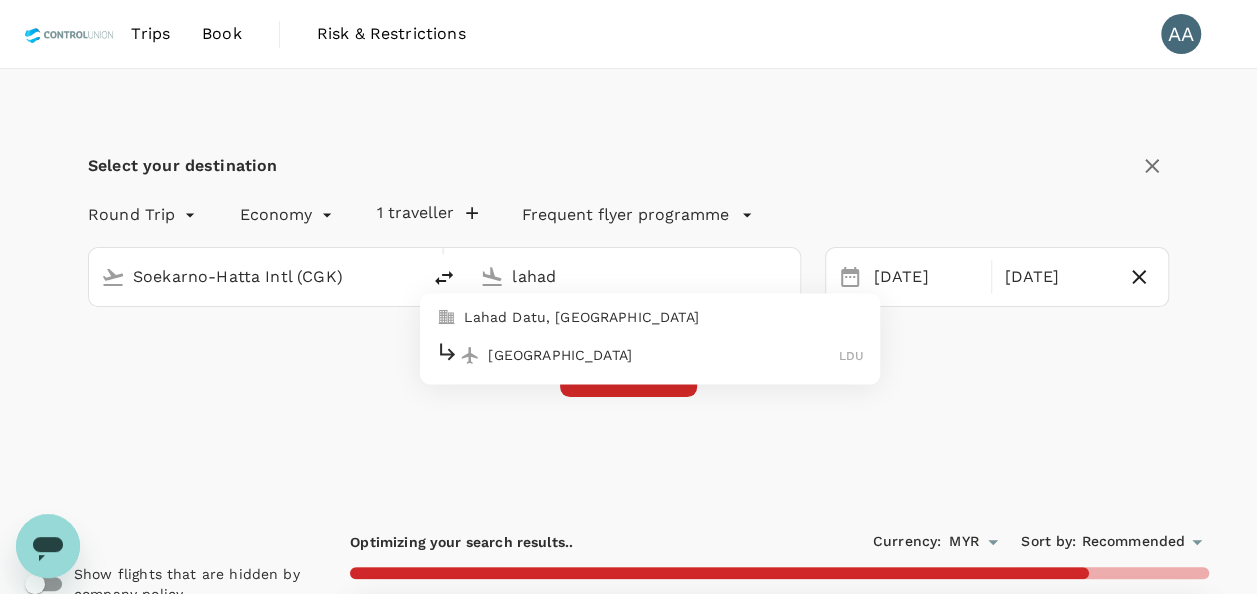 click on "Lahad Datu, [GEOGRAPHIC_DATA]" at bounding box center (650, 317) 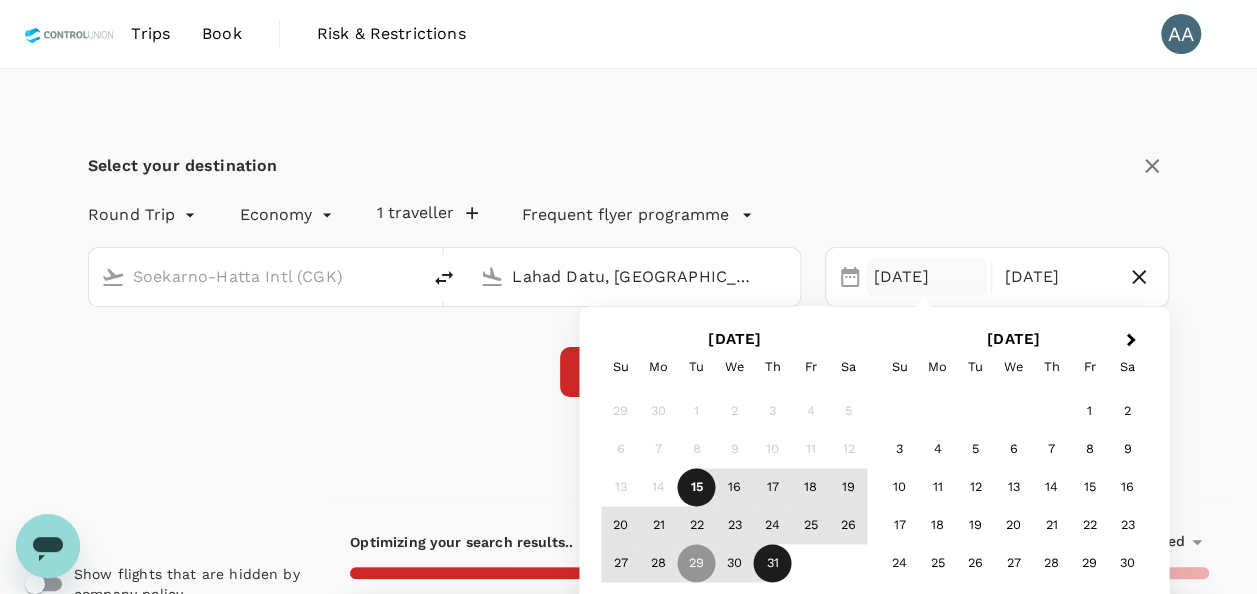 type on "Lahad Datu, [GEOGRAPHIC_DATA] (any)" 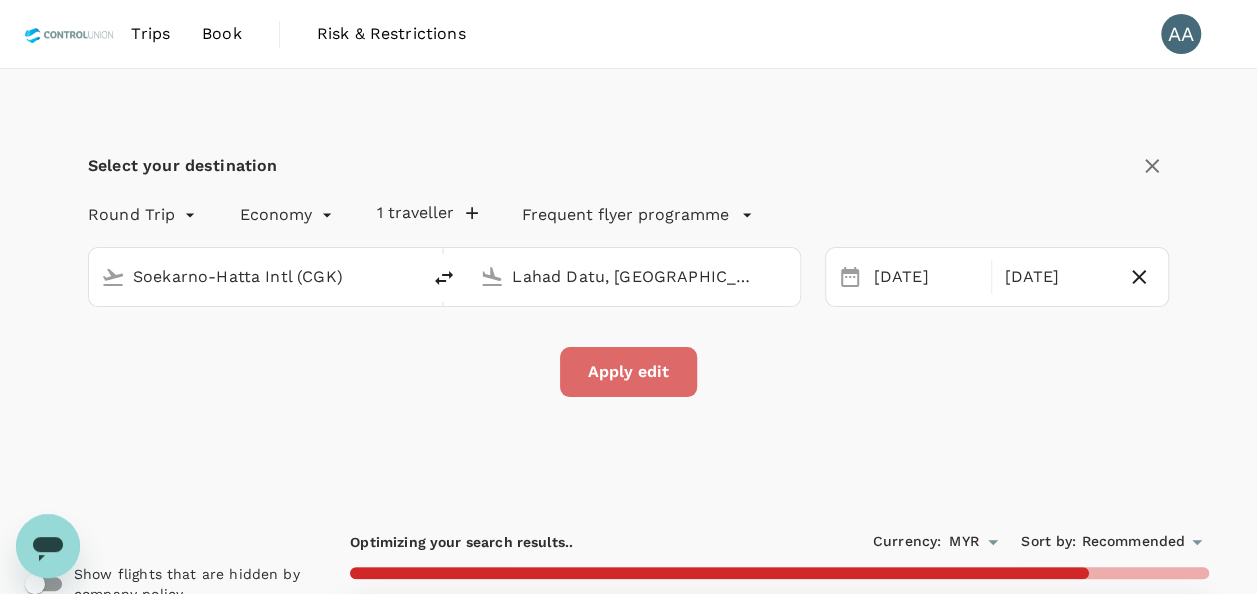 click on "Apply edit" at bounding box center [628, 372] 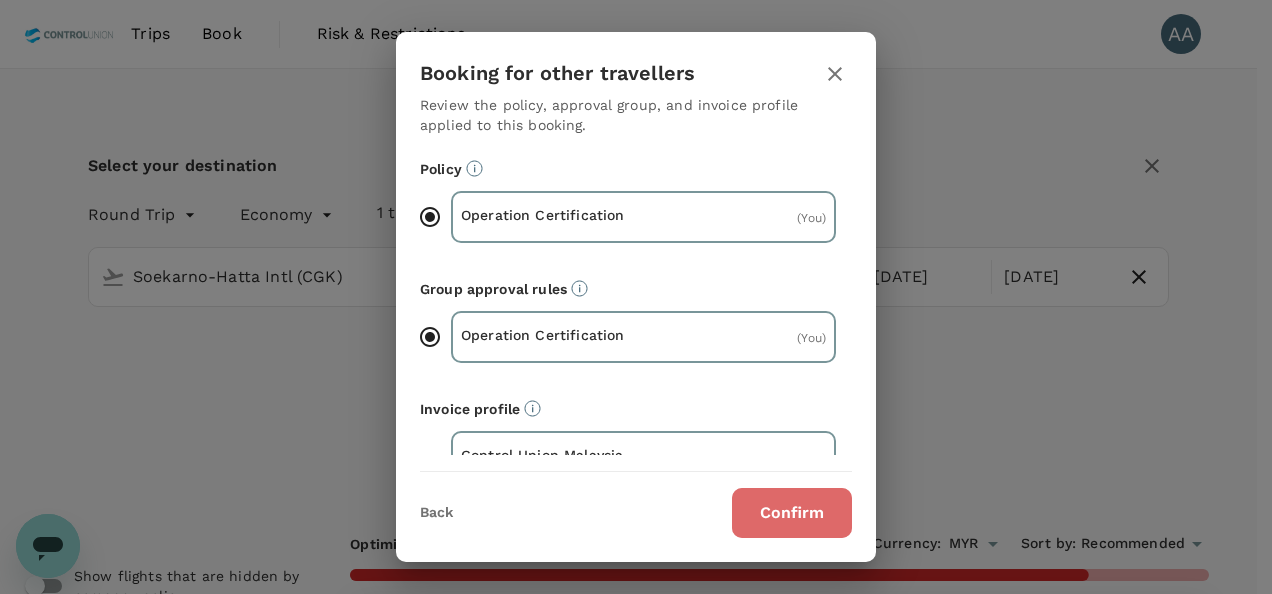 click on "Confirm" at bounding box center [792, 513] 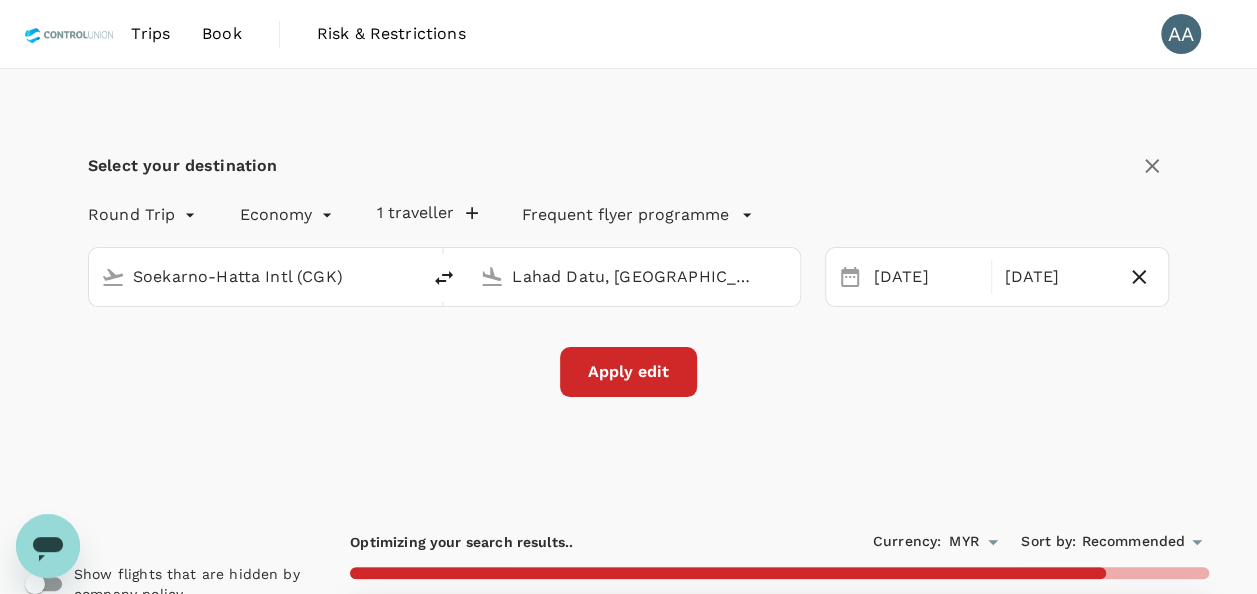 checkbox on "false" 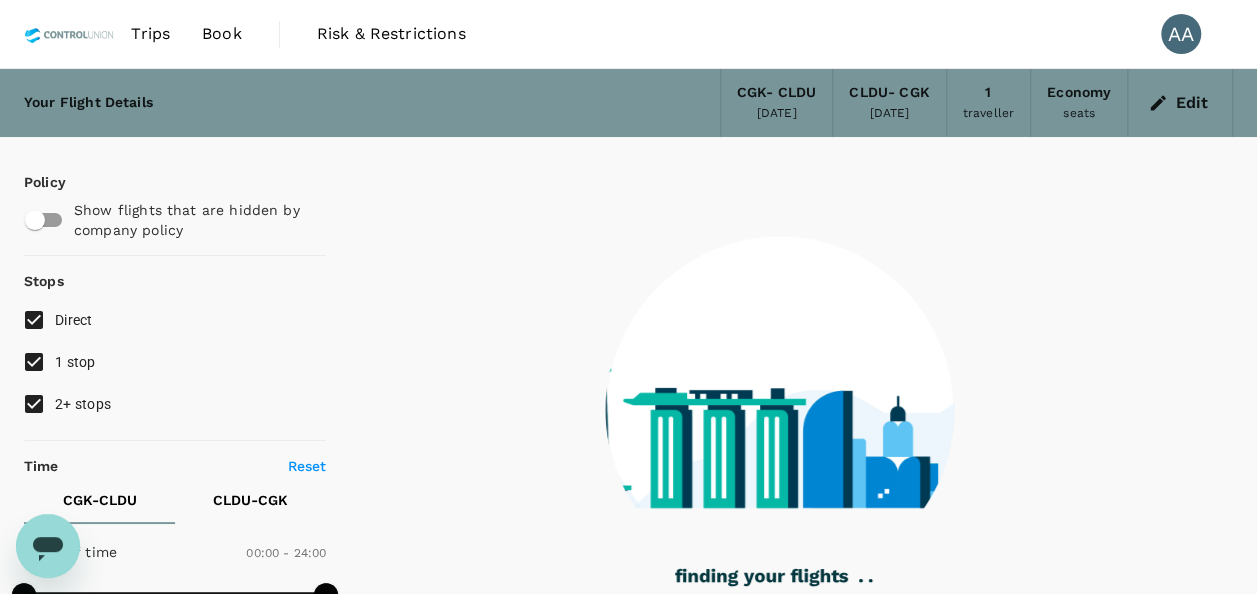 type on "1065" 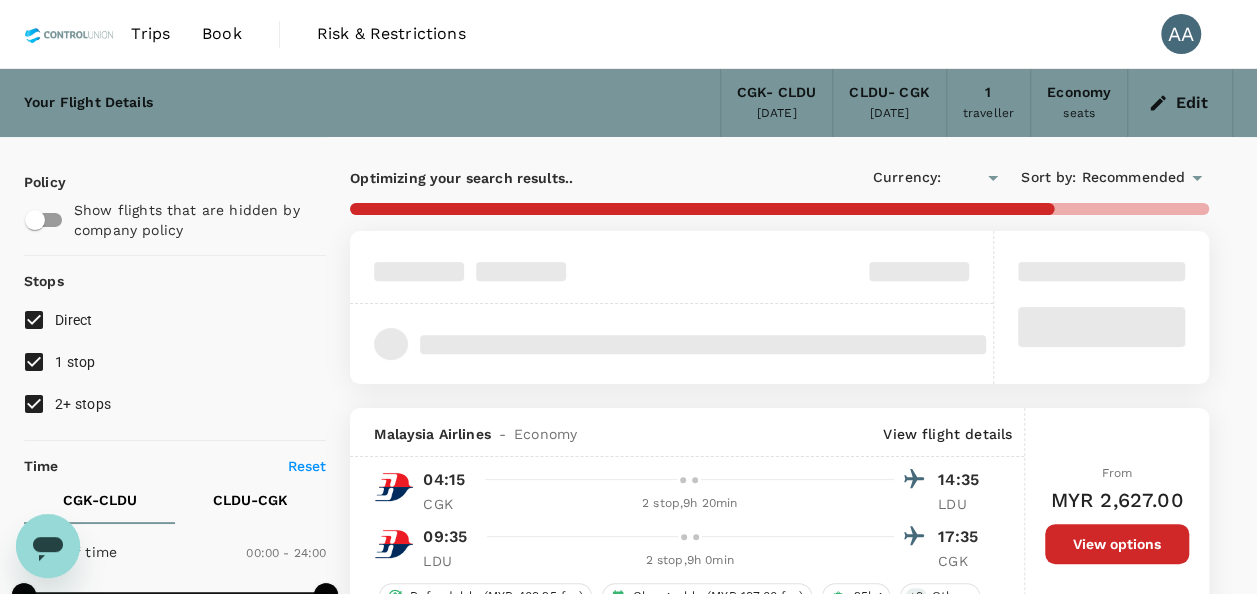 checkbox on "true" 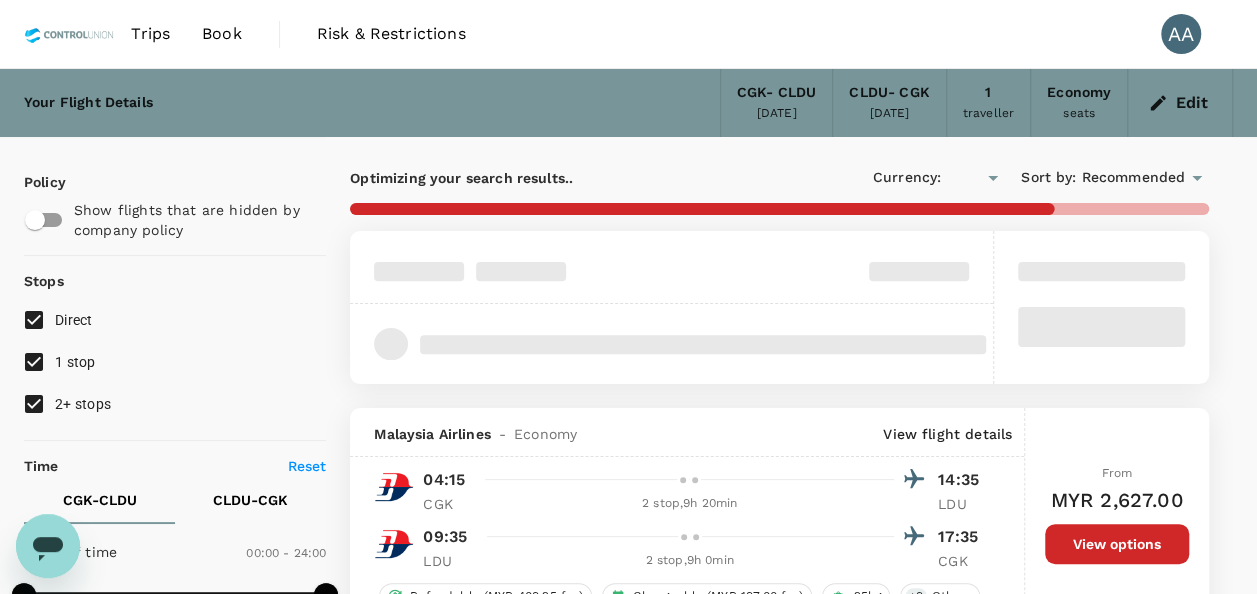 type on "MYR" 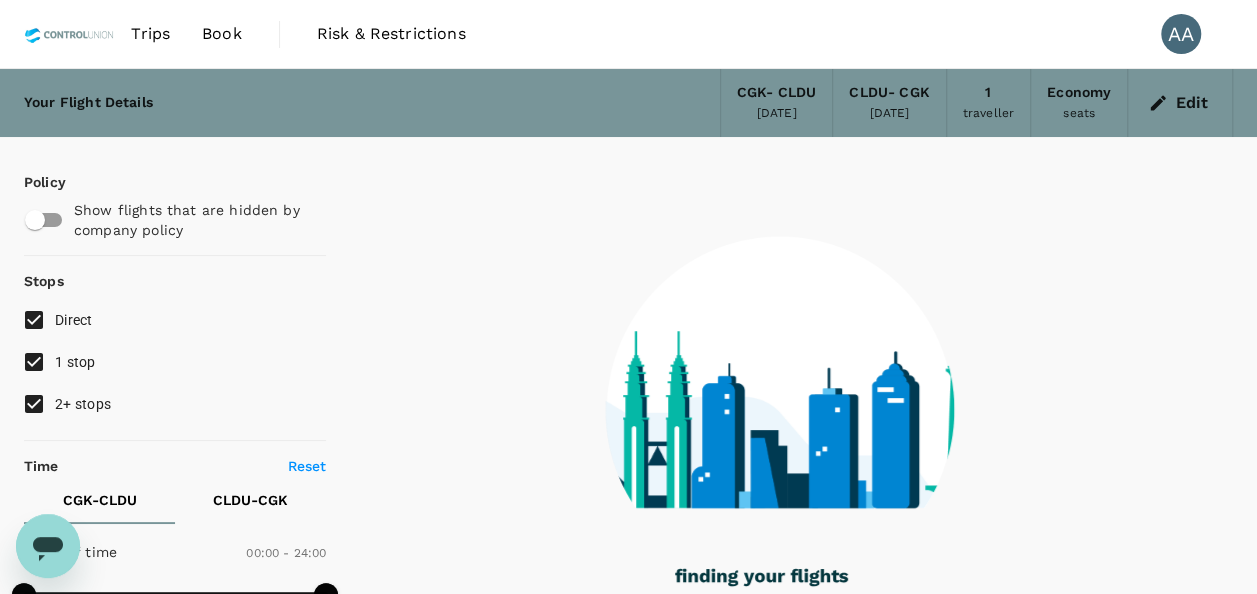 type on "1310" 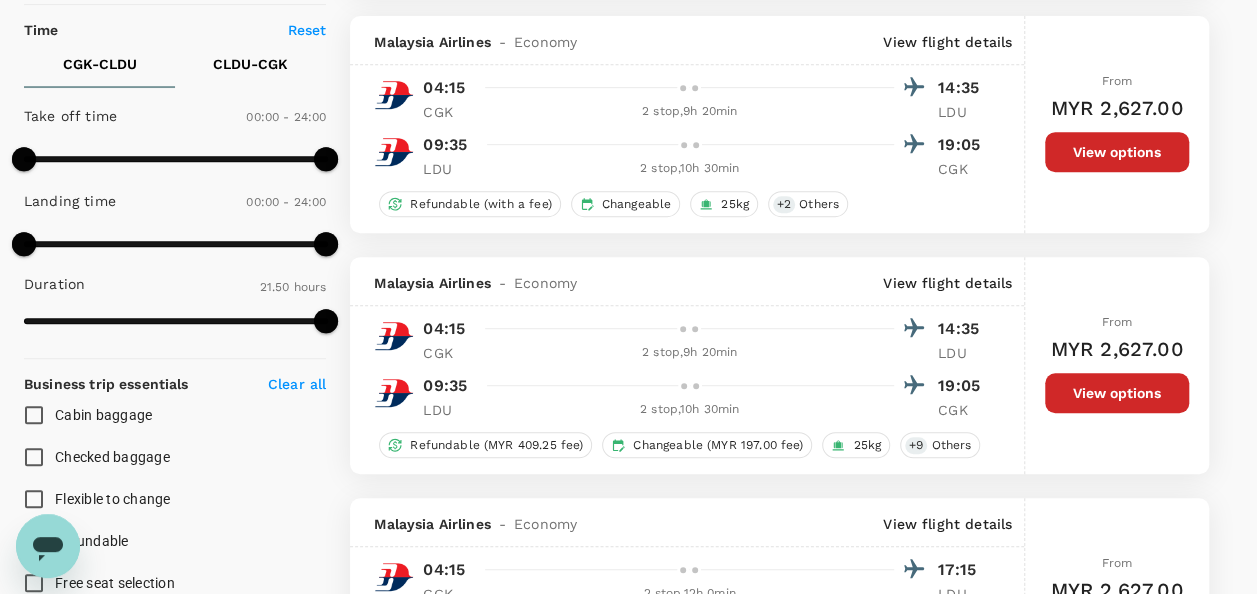 scroll, scrollTop: 0, scrollLeft: 0, axis: both 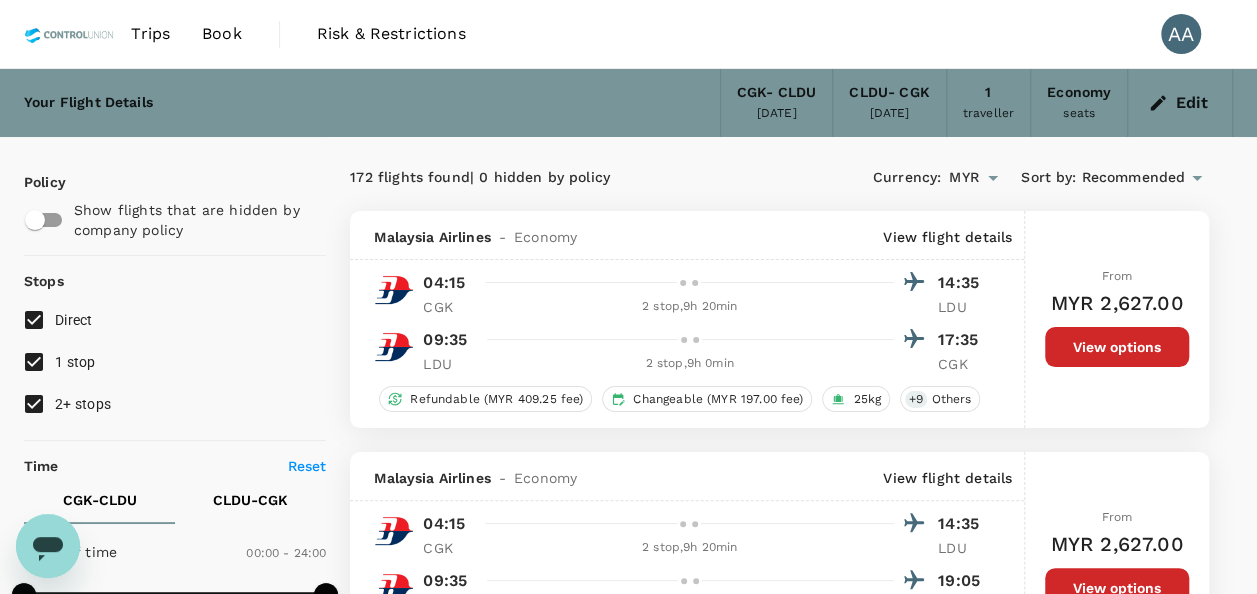 click 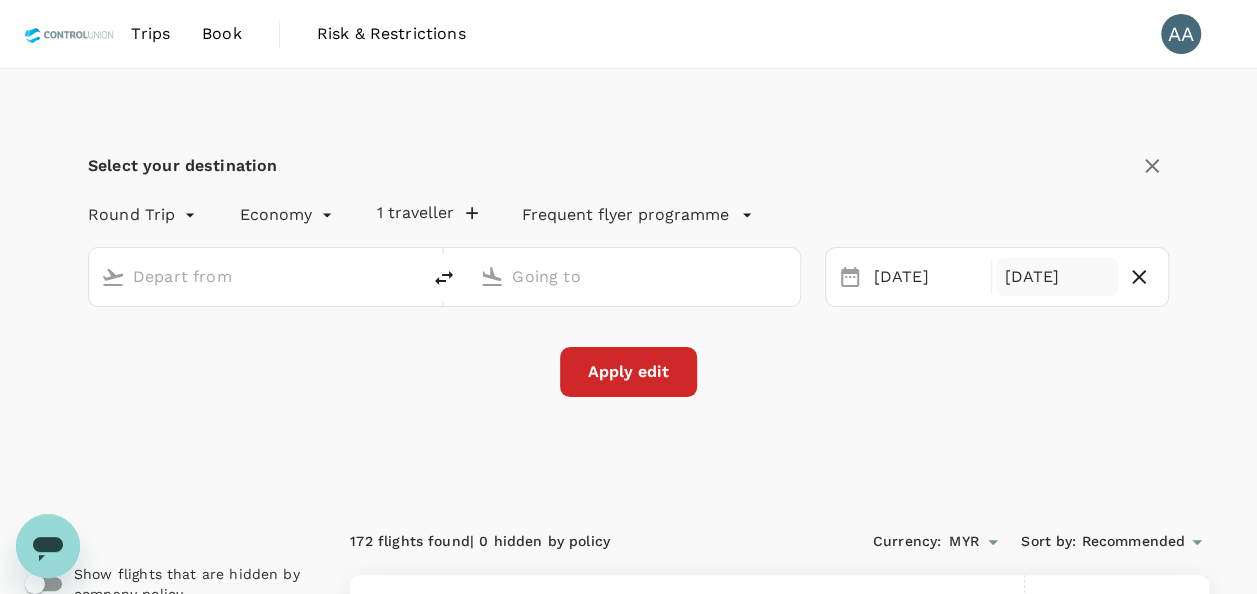type on "Soekarno-Hatta Intl (CGK)" 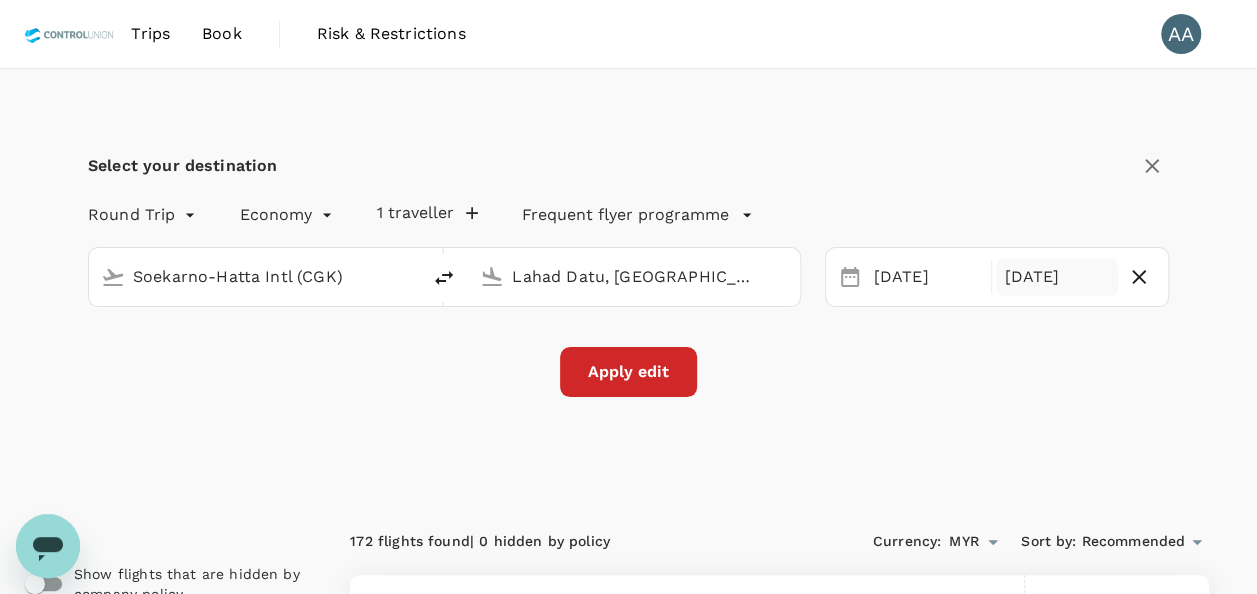 click on "[DATE]" at bounding box center (1057, 277) 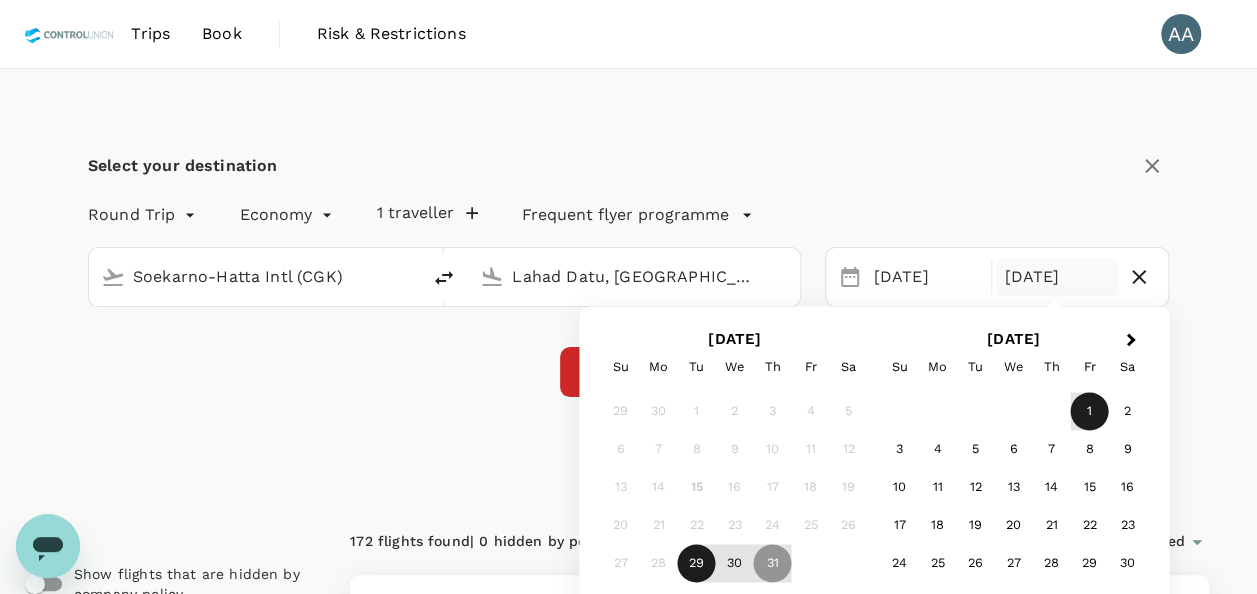 click on "1" at bounding box center [1090, 412] 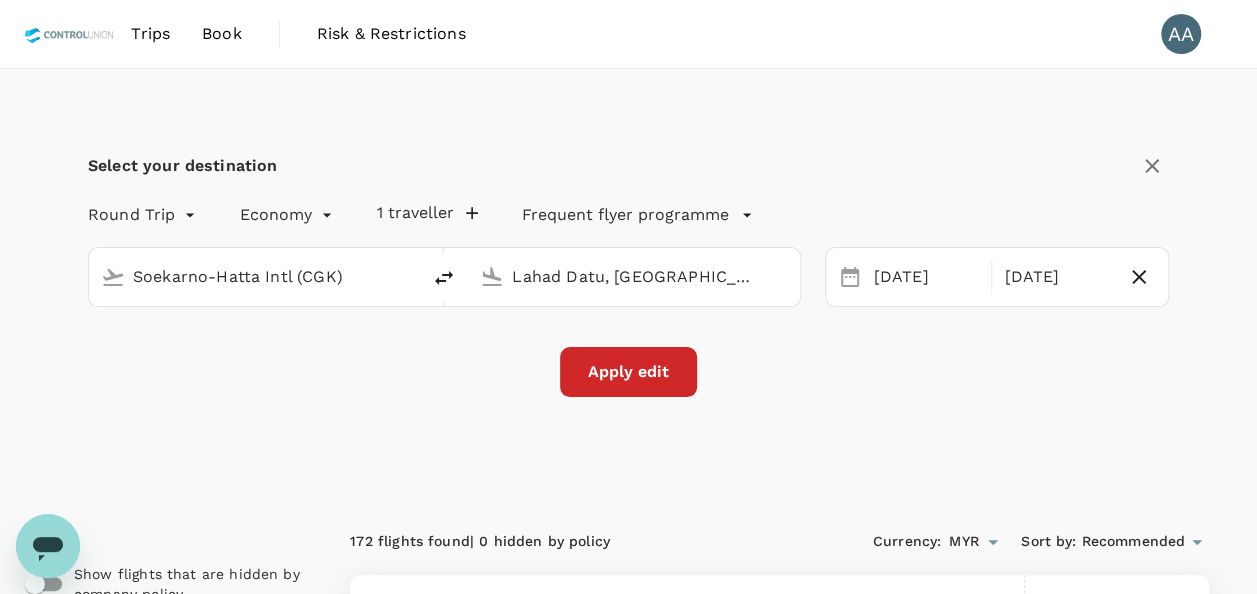 click on "Apply edit" at bounding box center (628, 372) 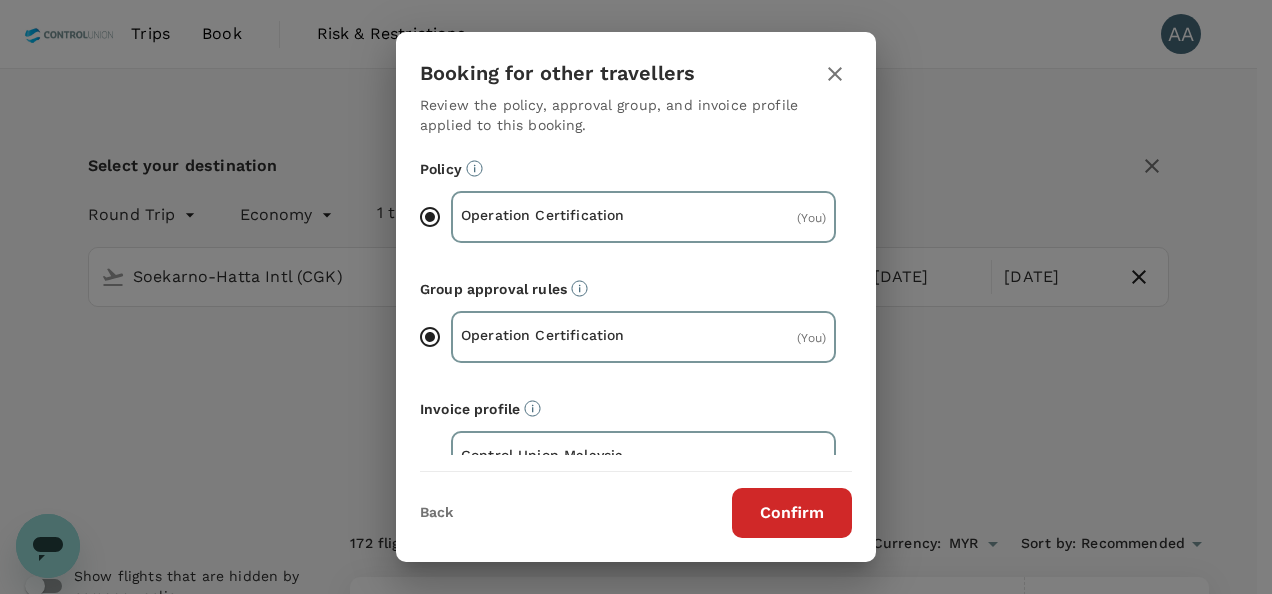 click on "Confirm" at bounding box center [792, 513] 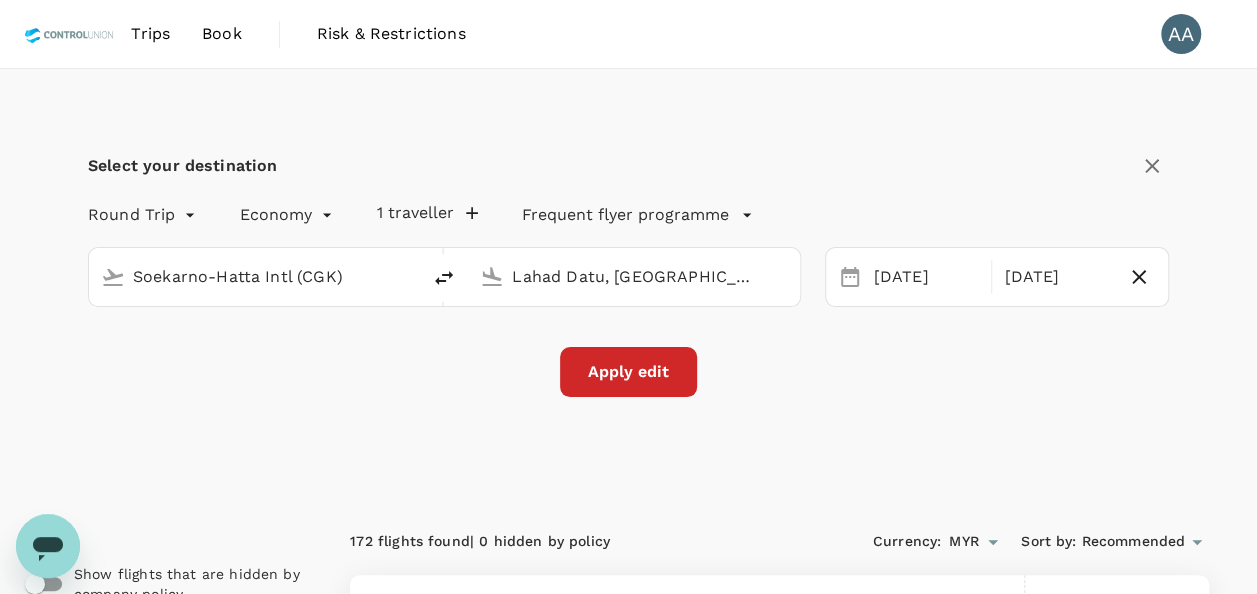 checkbox on "false" 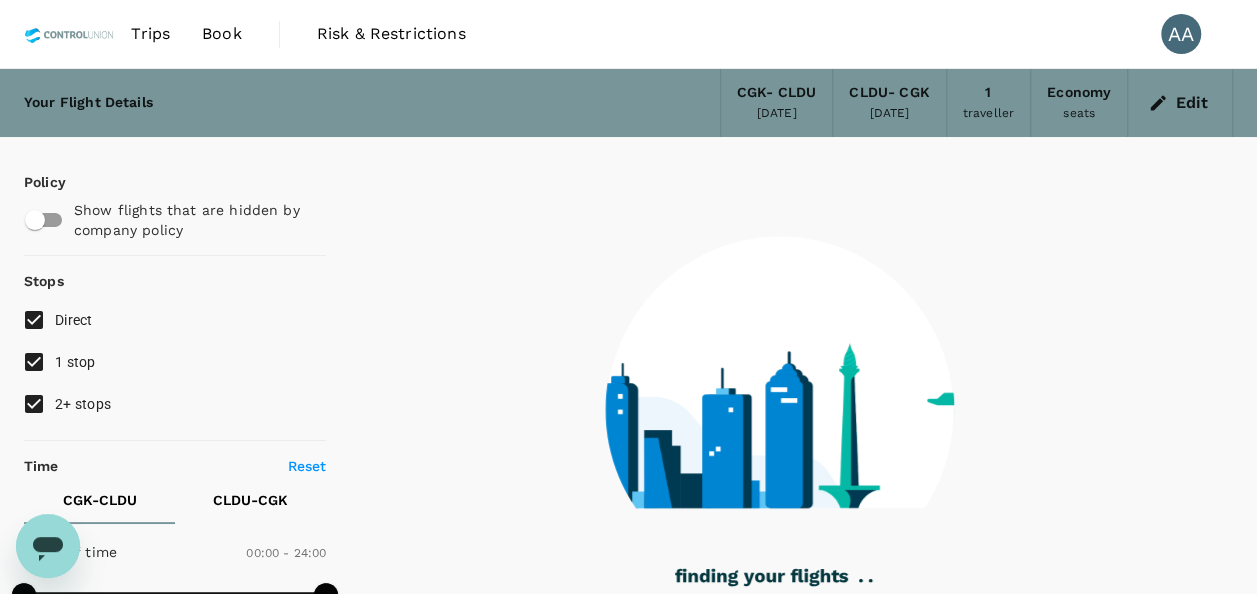 type on "1065" 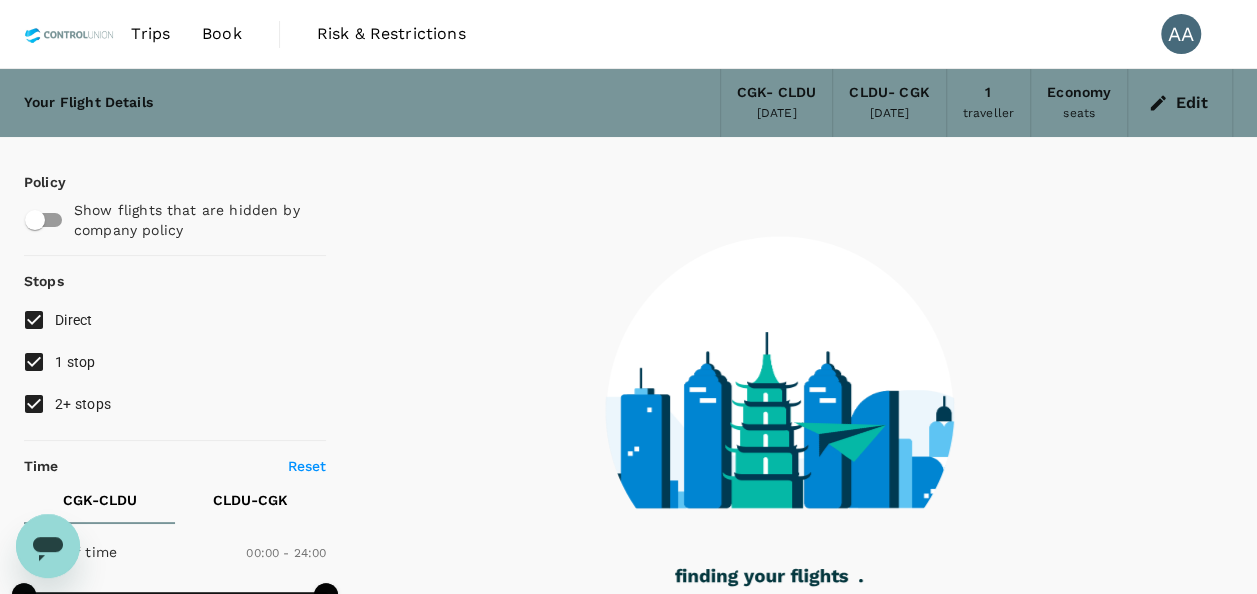 type on "1310" 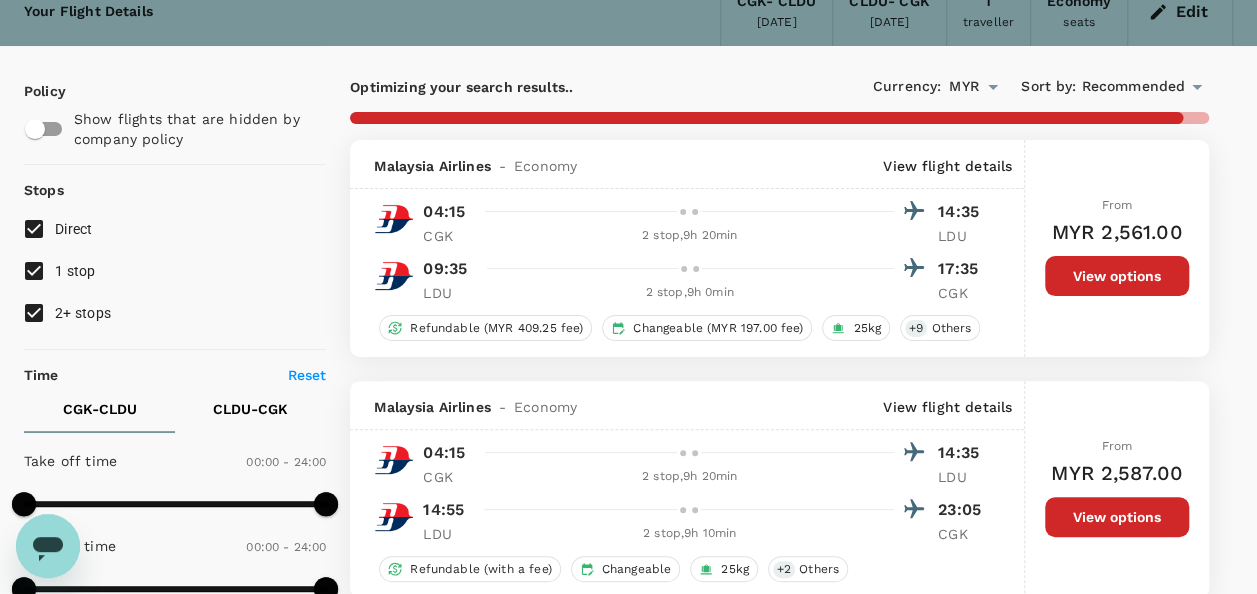 scroll, scrollTop: 0, scrollLeft: 0, axis: both 